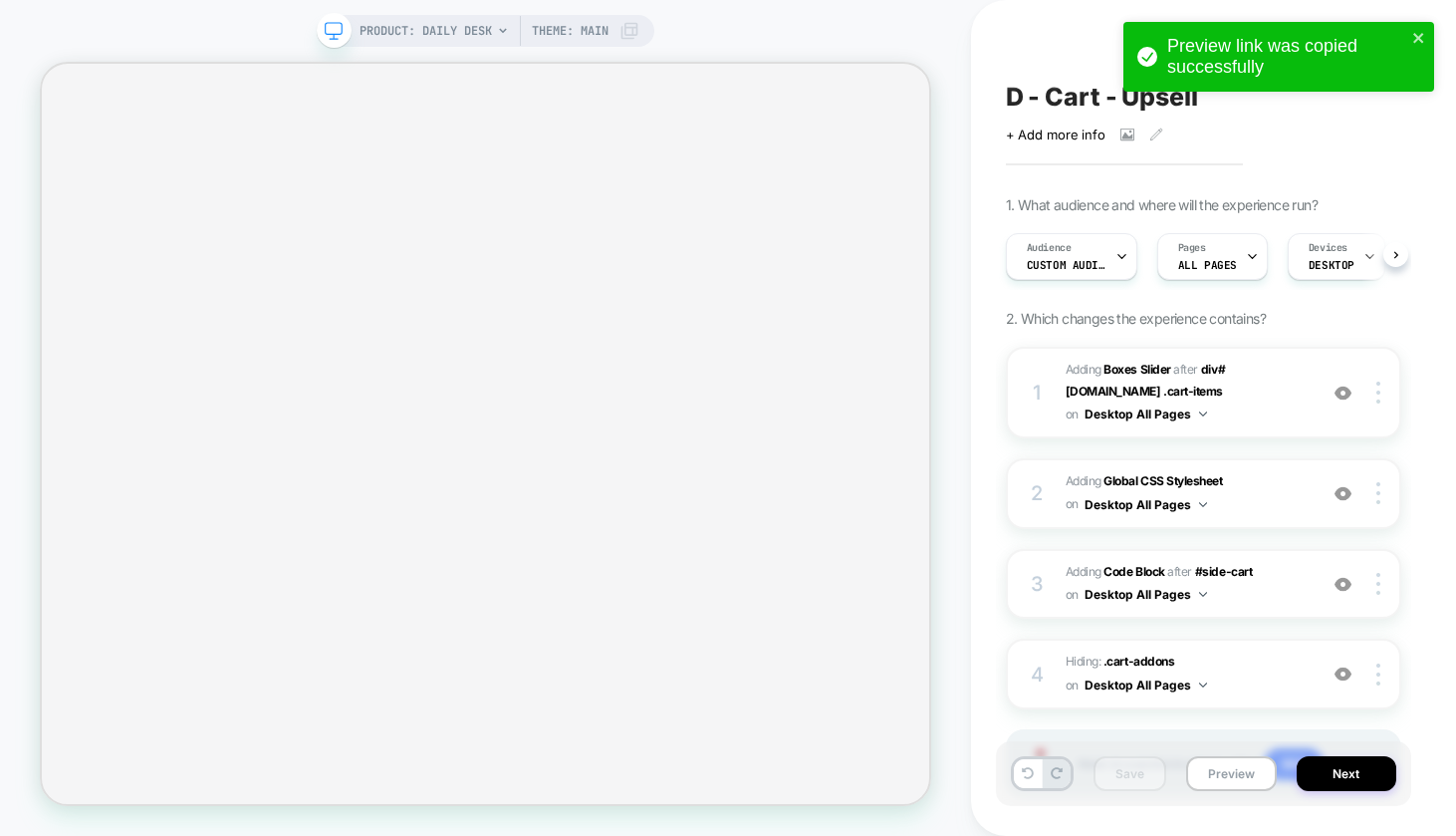 scroll, scrollTop: 0, scrollLeft: 0, axis: both 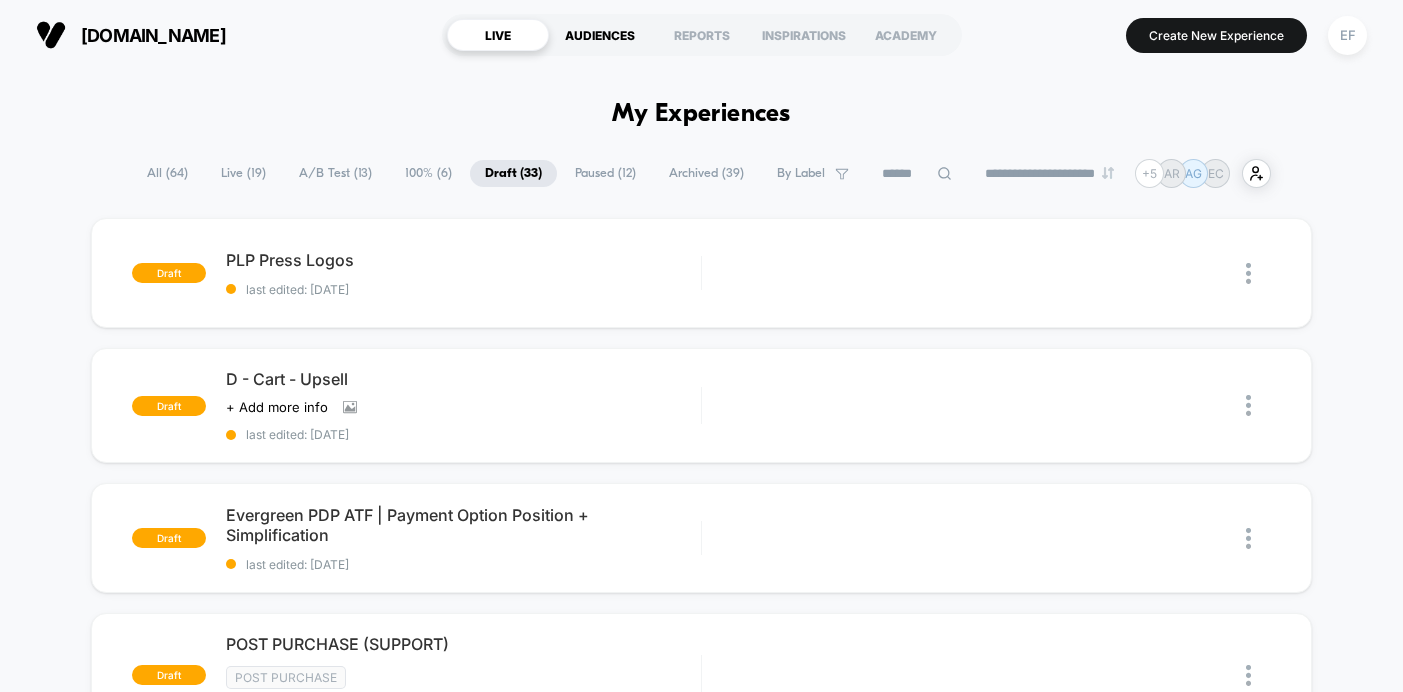 click on "AUDIENCES" at bounding box center [600, 35] 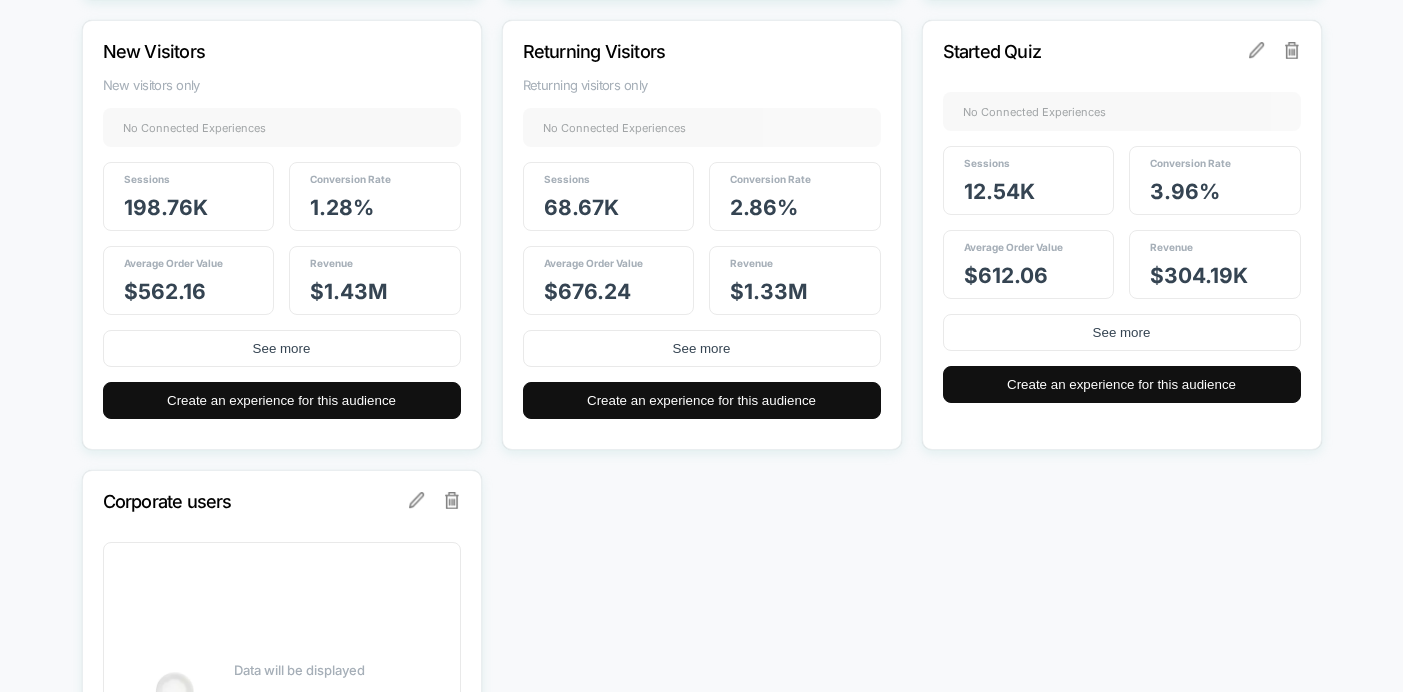 scroll, scrollTop: 725, scrollLeft: 0, axis: vertical 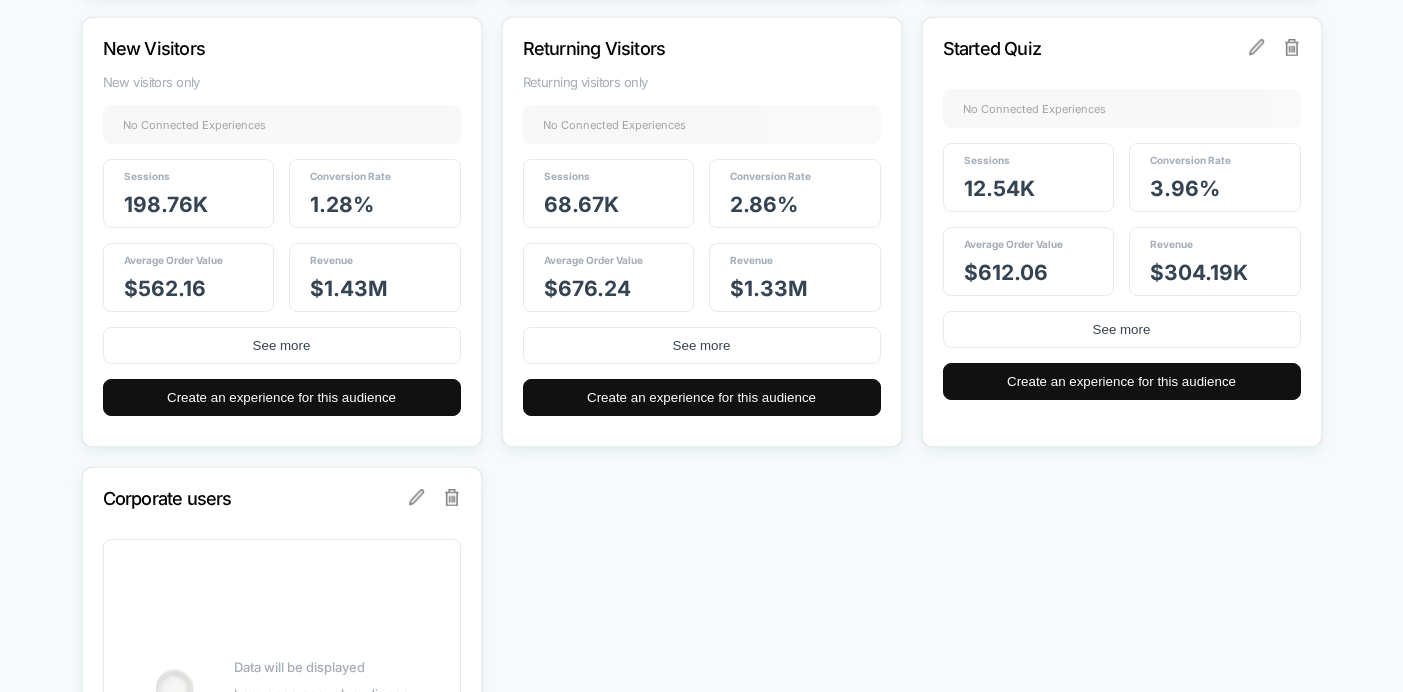 click on "Started Quiz" at bounding box center (1095, 48) 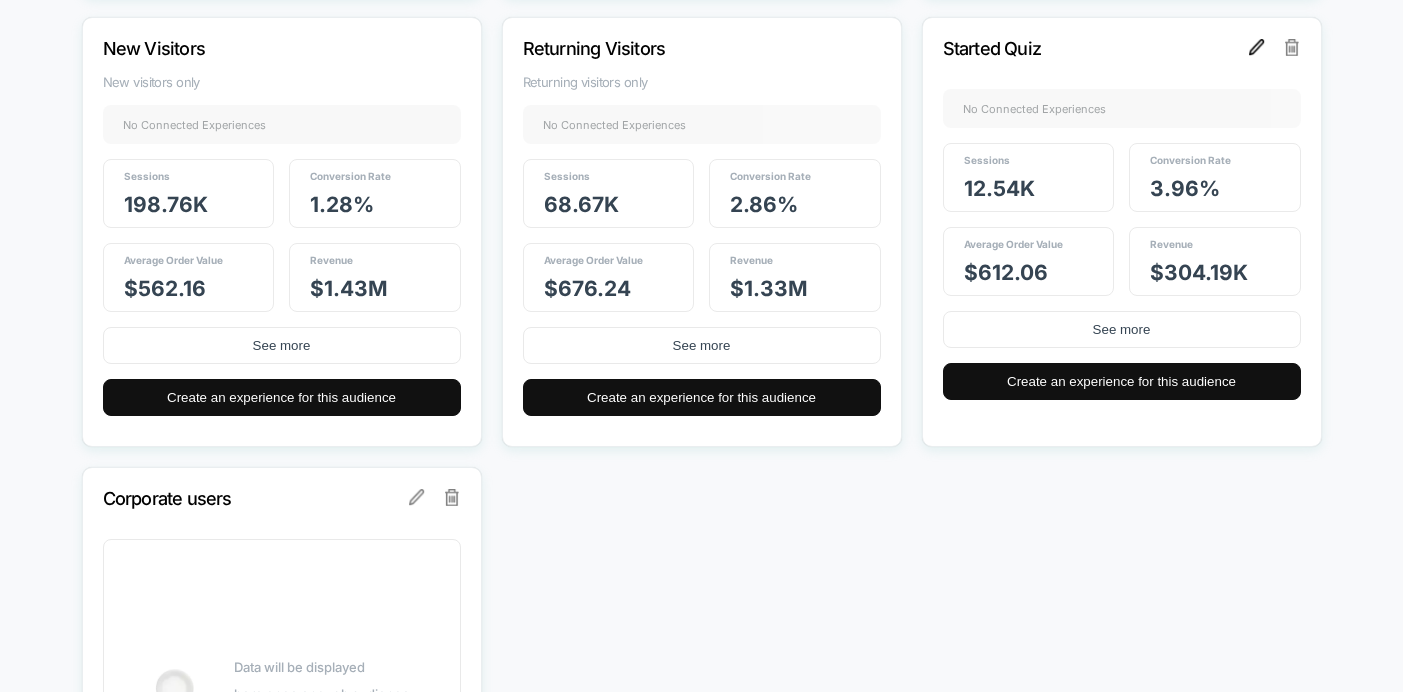 click at bounding box center (1257, 47) 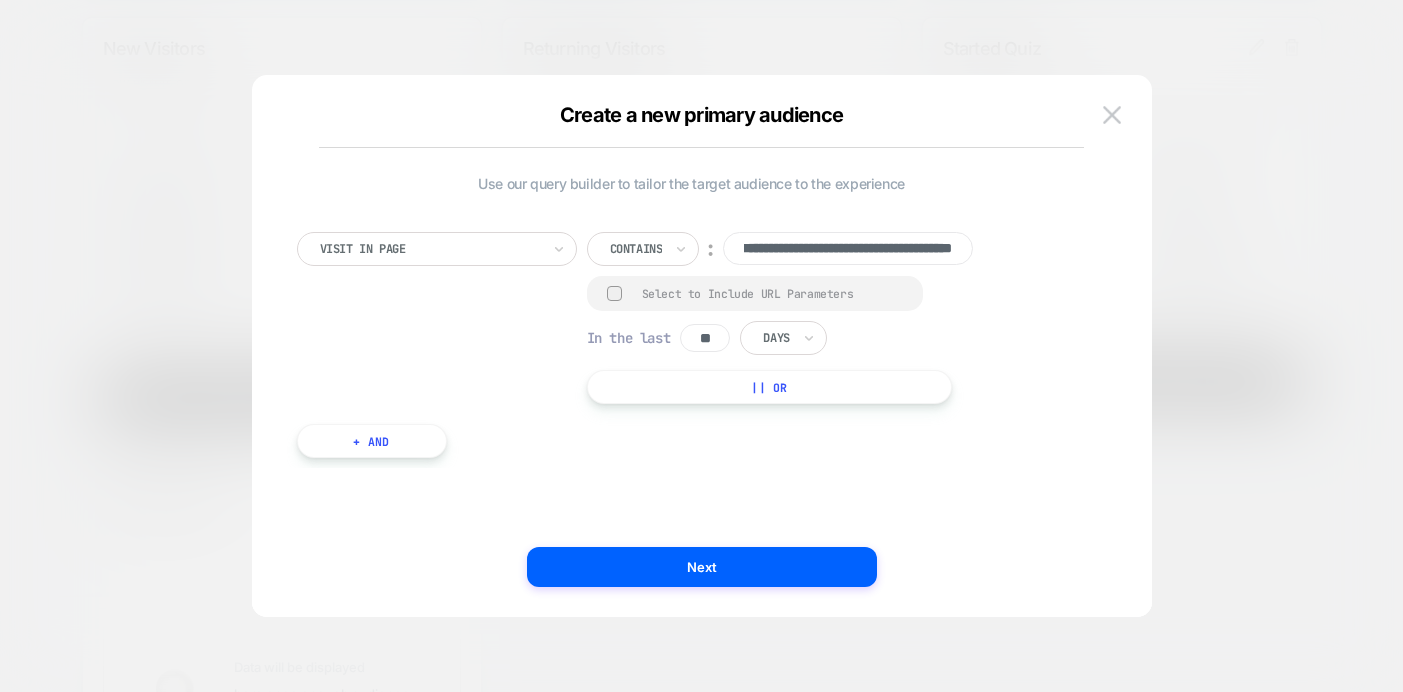 scroll, scrollTop: 0, scrollLeft: 0, axis: both 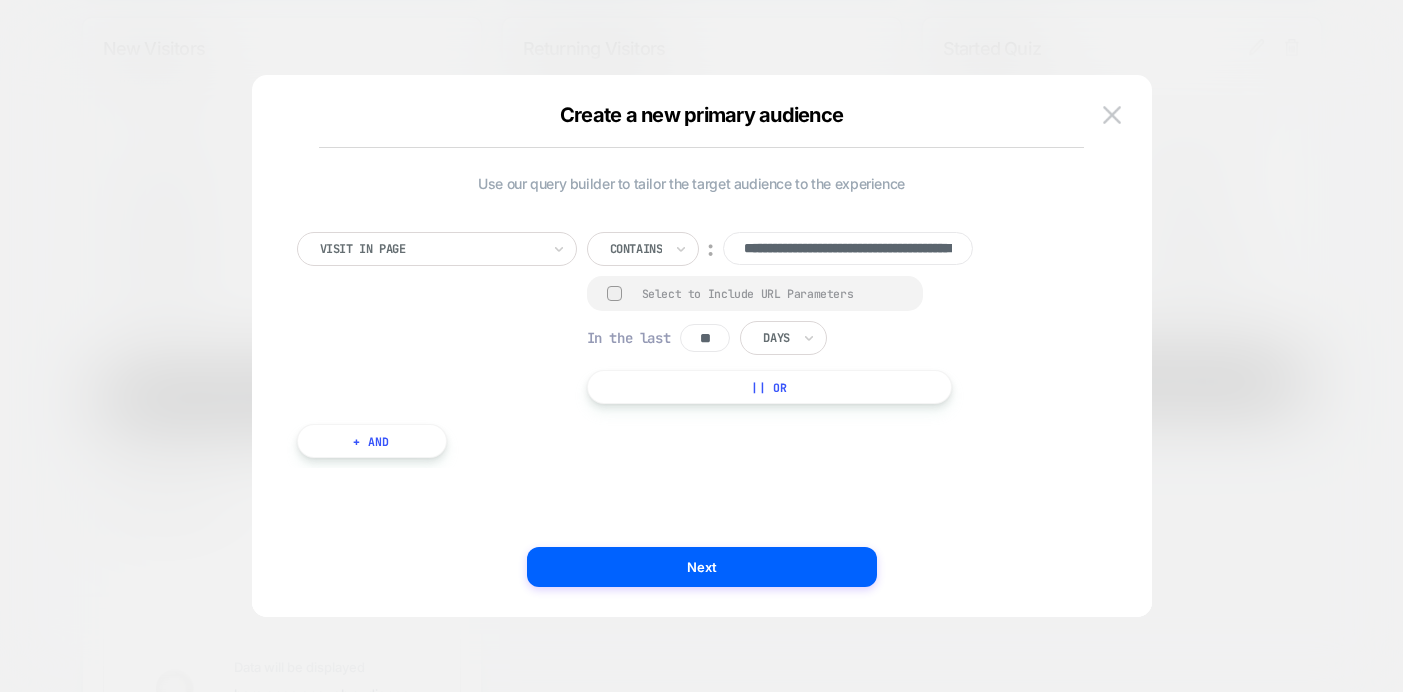 click at bounding box center [701, 346] 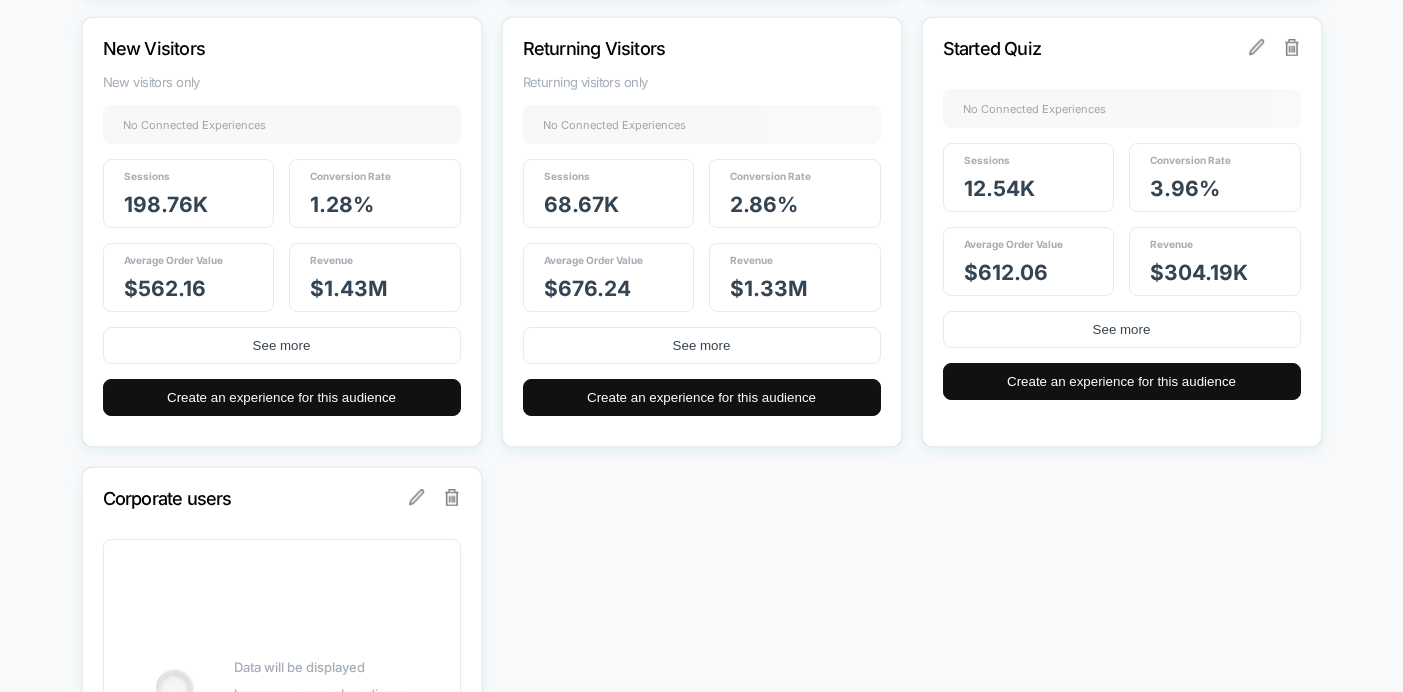 scroll, scrollTop: 0, scrollLeft: 0, axis: both 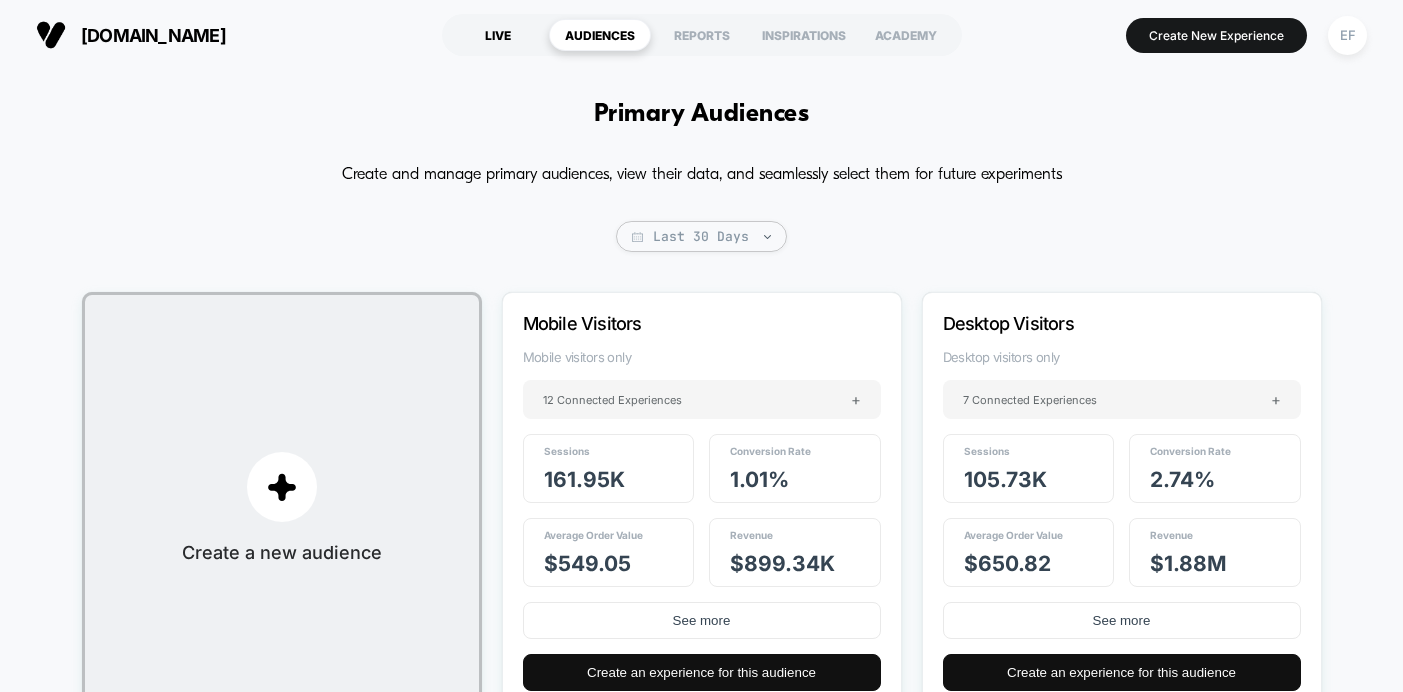 click on "LIVE" at bounding box center [498, 35] 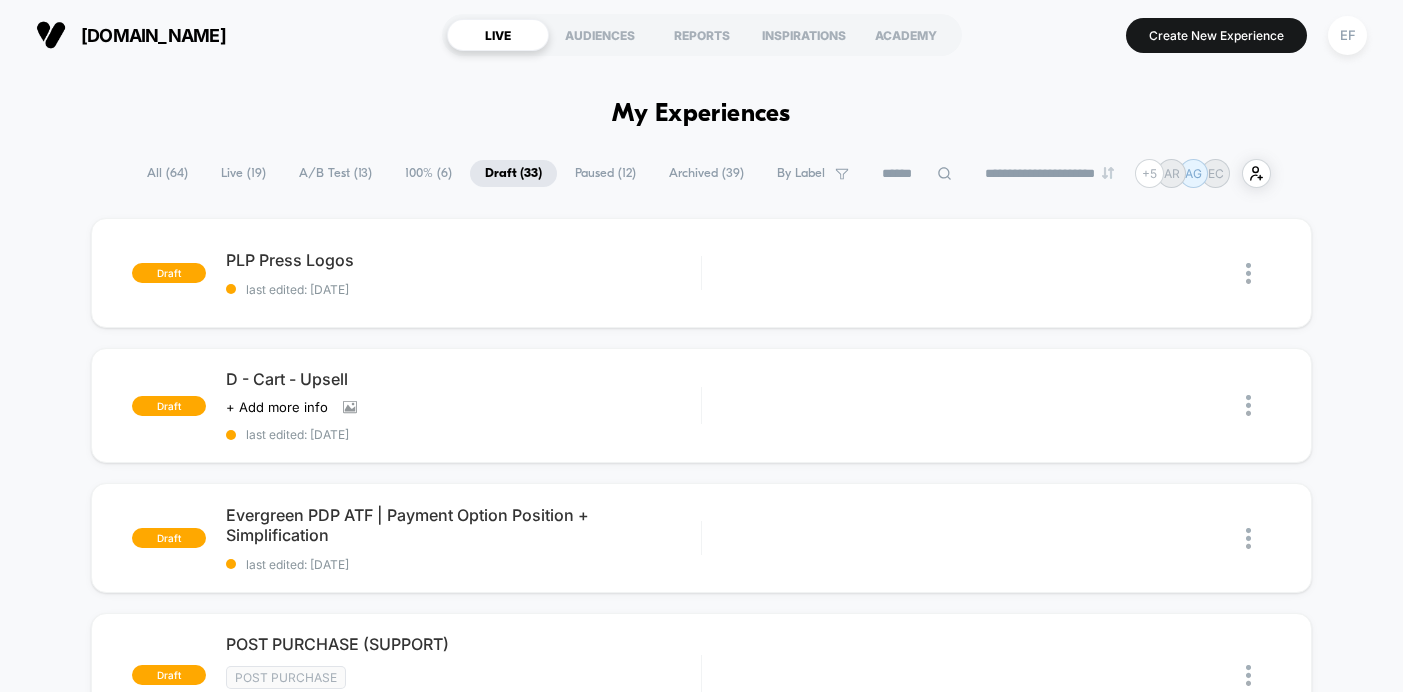 click on "**********" at bounding box center (701, 1904) 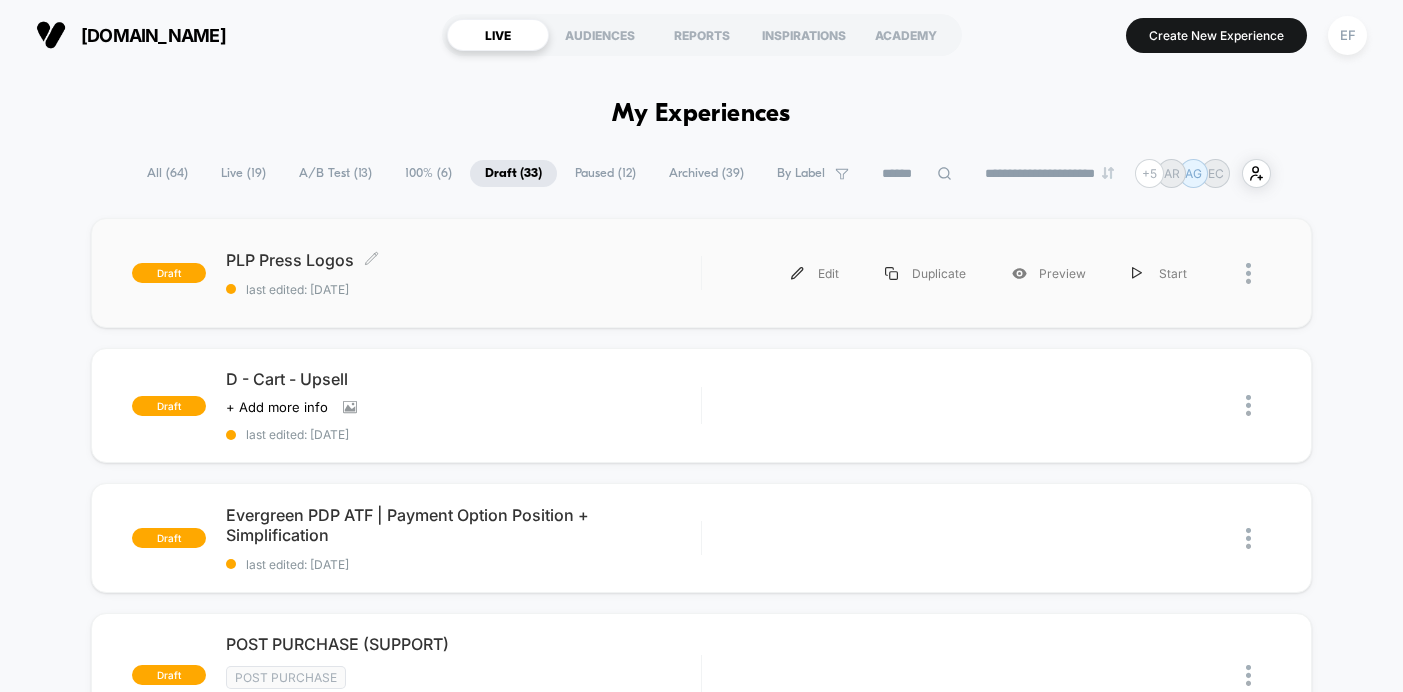 click on "last edited: 7/28/2025" at bounding box center [463, 289] 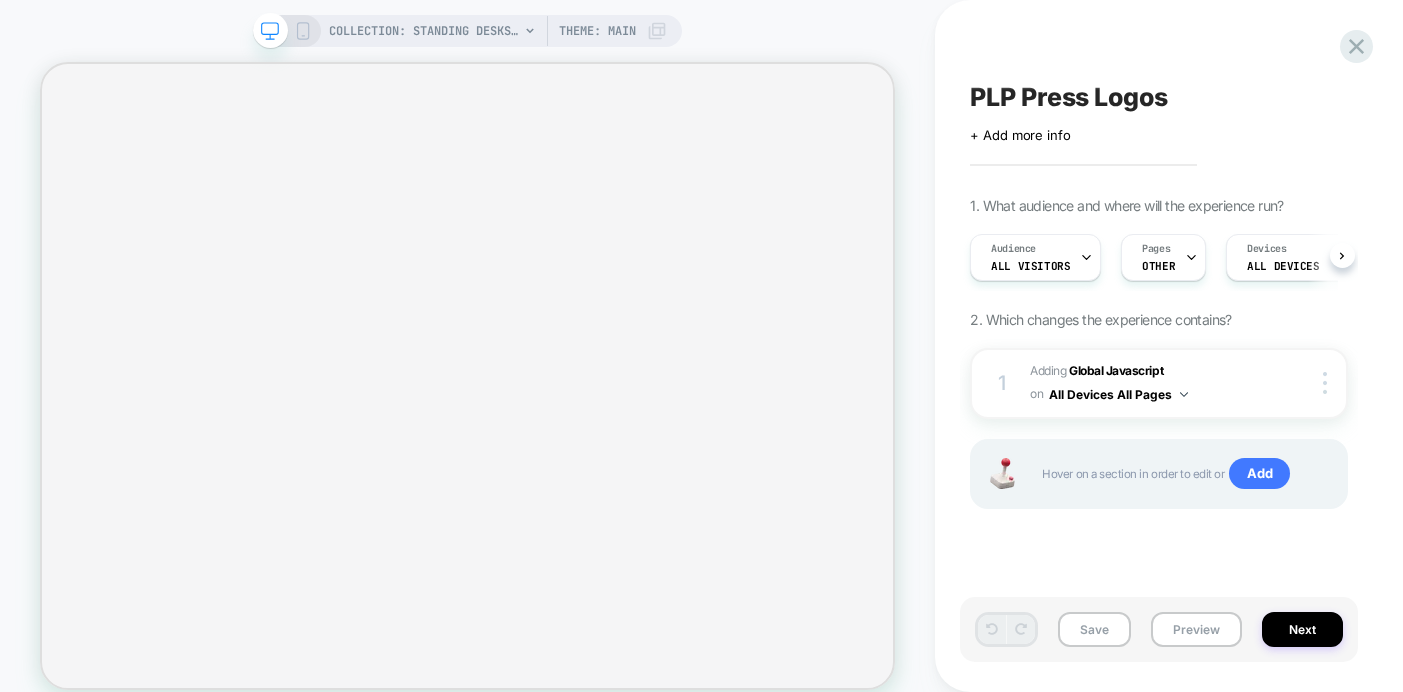 scroll, scrollTop: 0, scrollLeft: 1, axis: horizontal 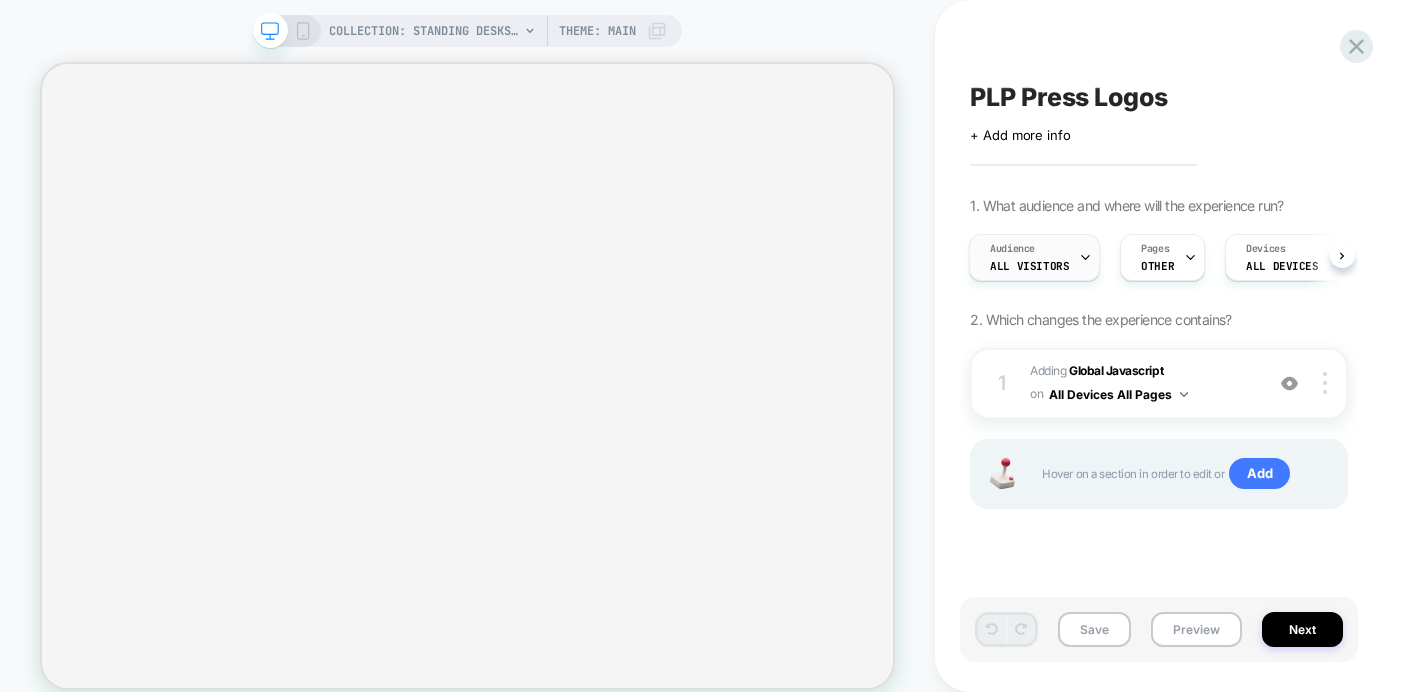 click on "All Visitors" at bounding box center (1029, 266) 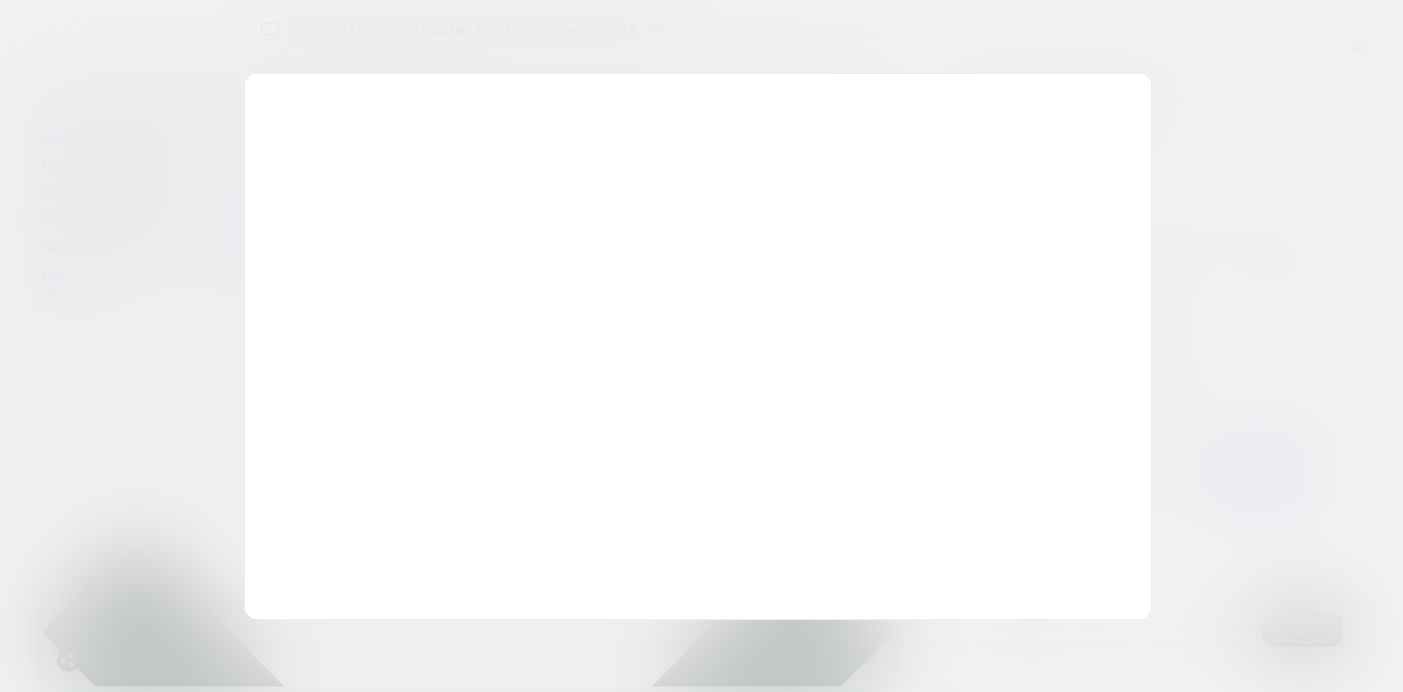 scroll, scrollTop: 0, scrollLeft: 0, axis: both 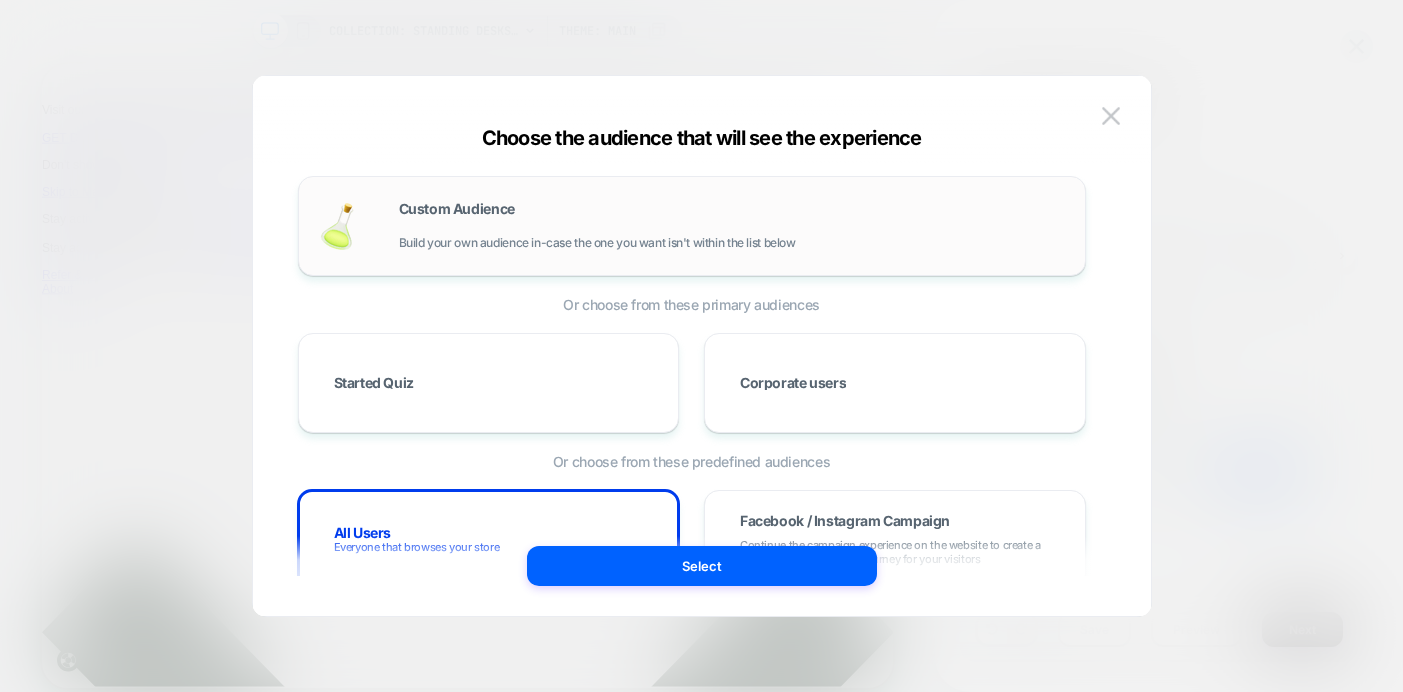 click on "Custom Audience Build your own audience in-case the one you want isn't within the list below" at bounding box center (732, 226) 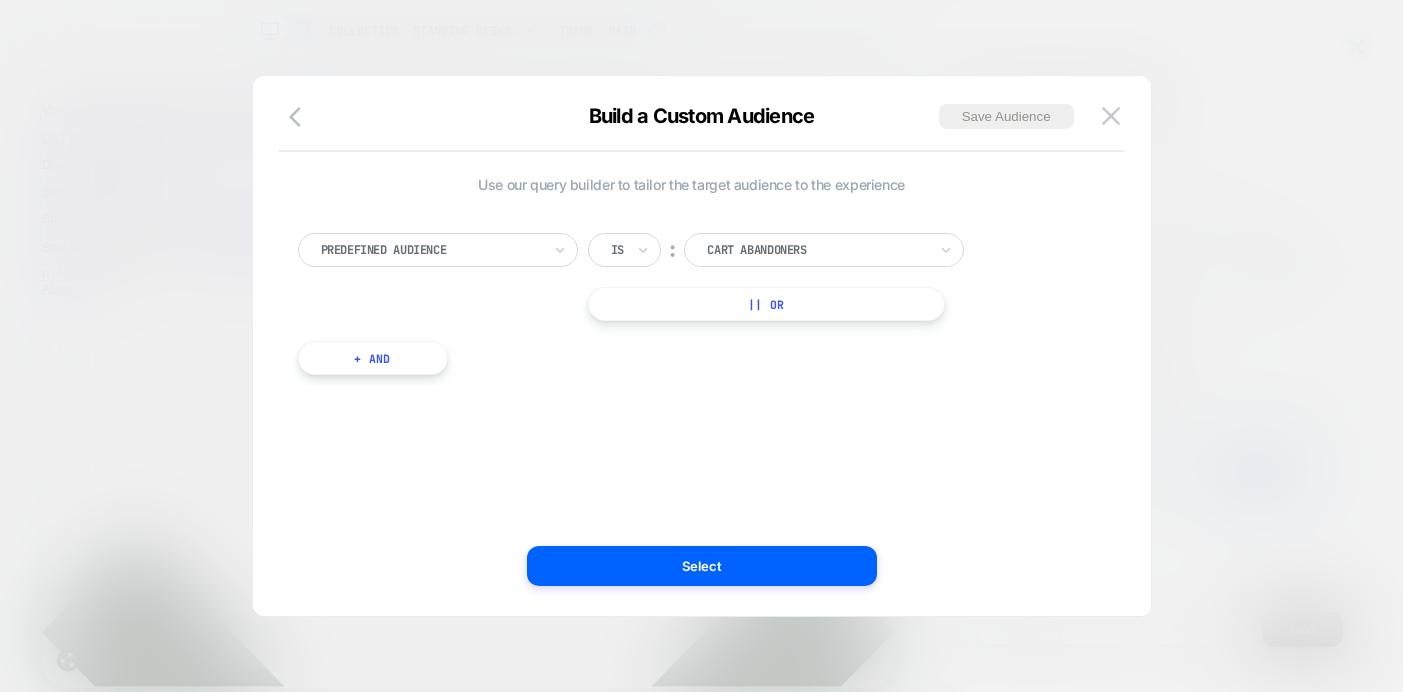 click at bounding box center [431, 250] 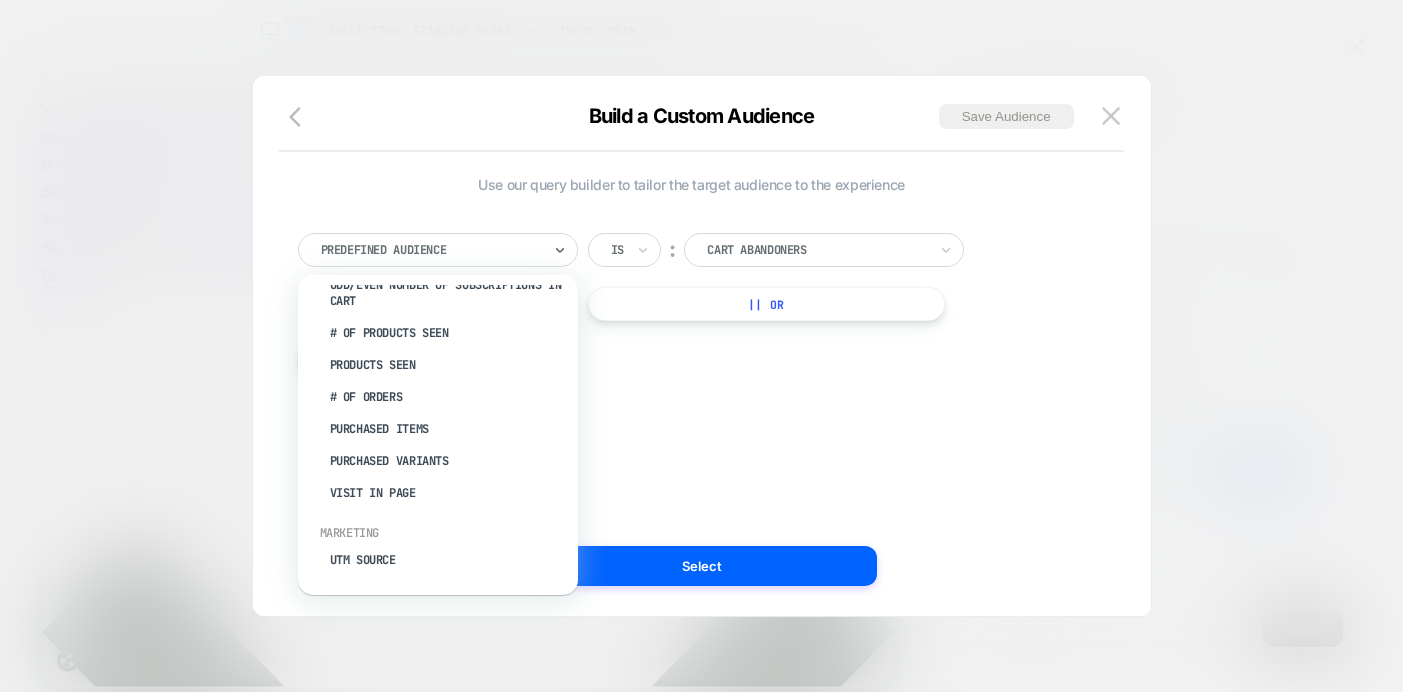 scroll, scrollTop: 647, scrollLeft: 0, axis: vertical 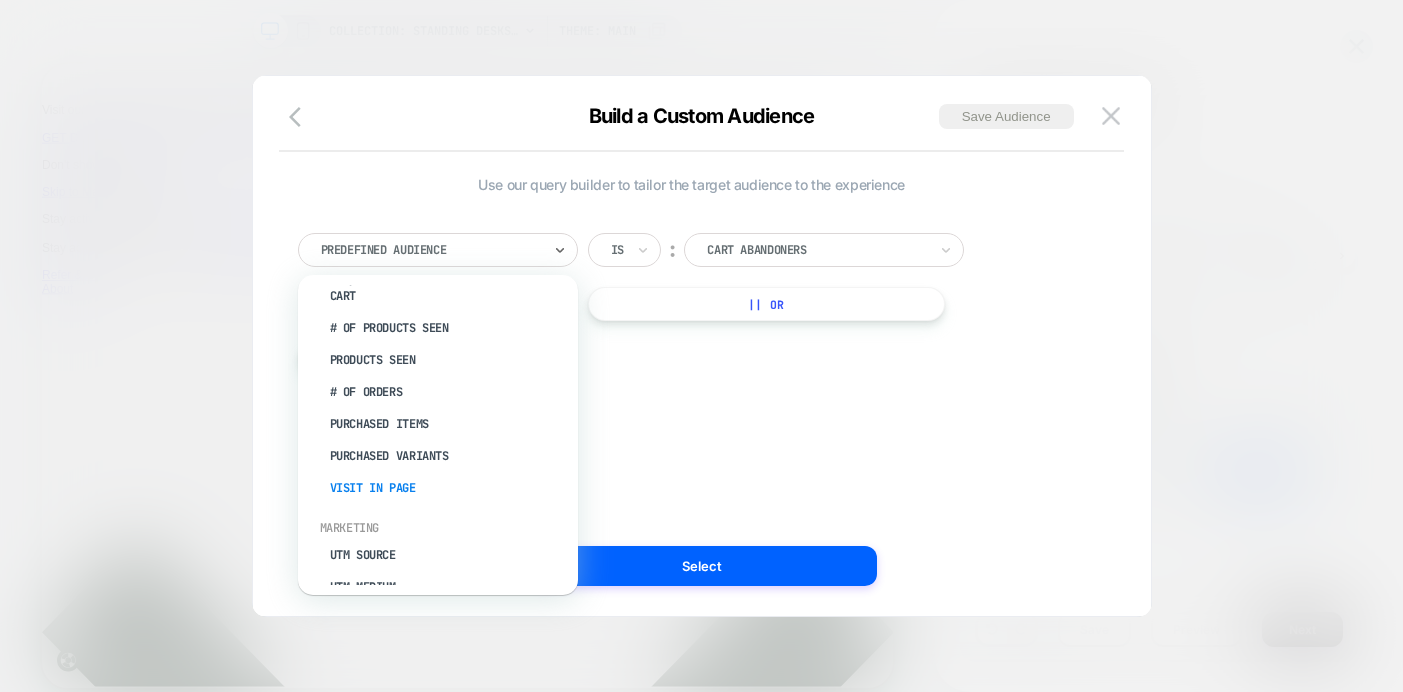 click on "Visit In Page" at bounding box center [448, 488] 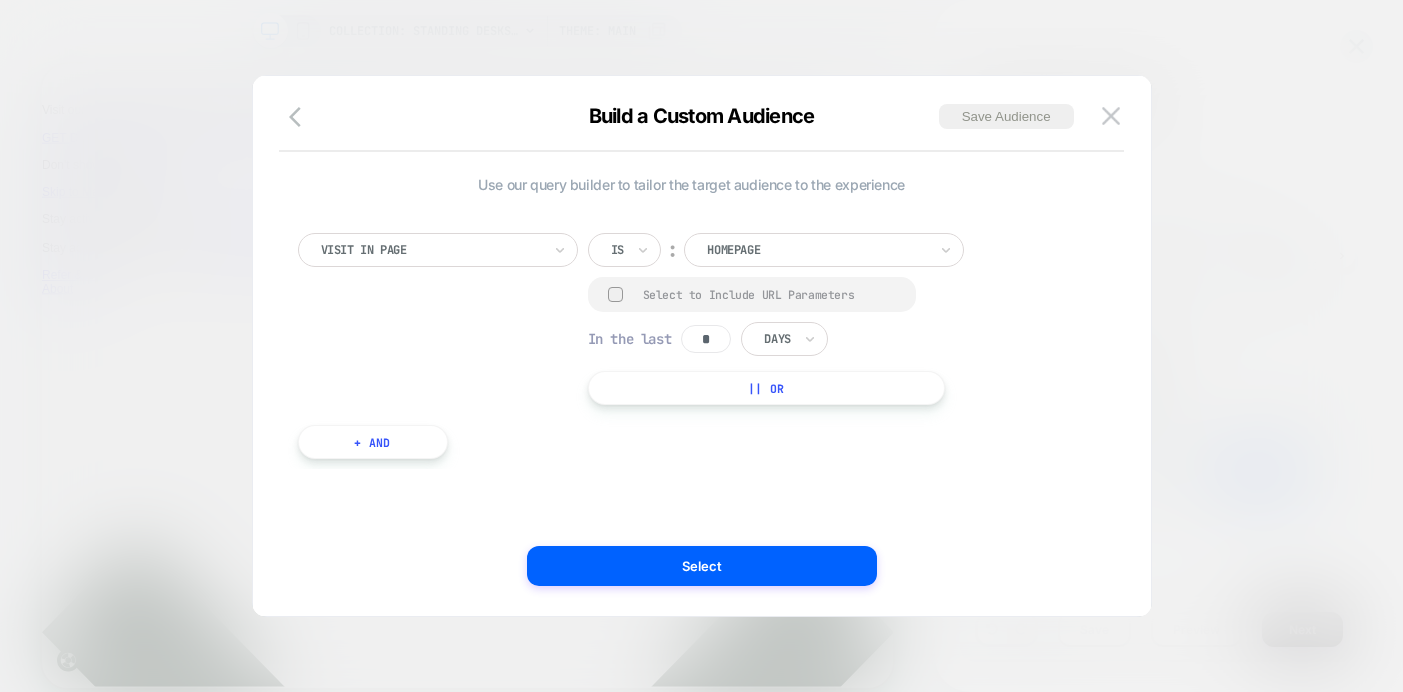 click on "Is" at bounding box center [624, 250] 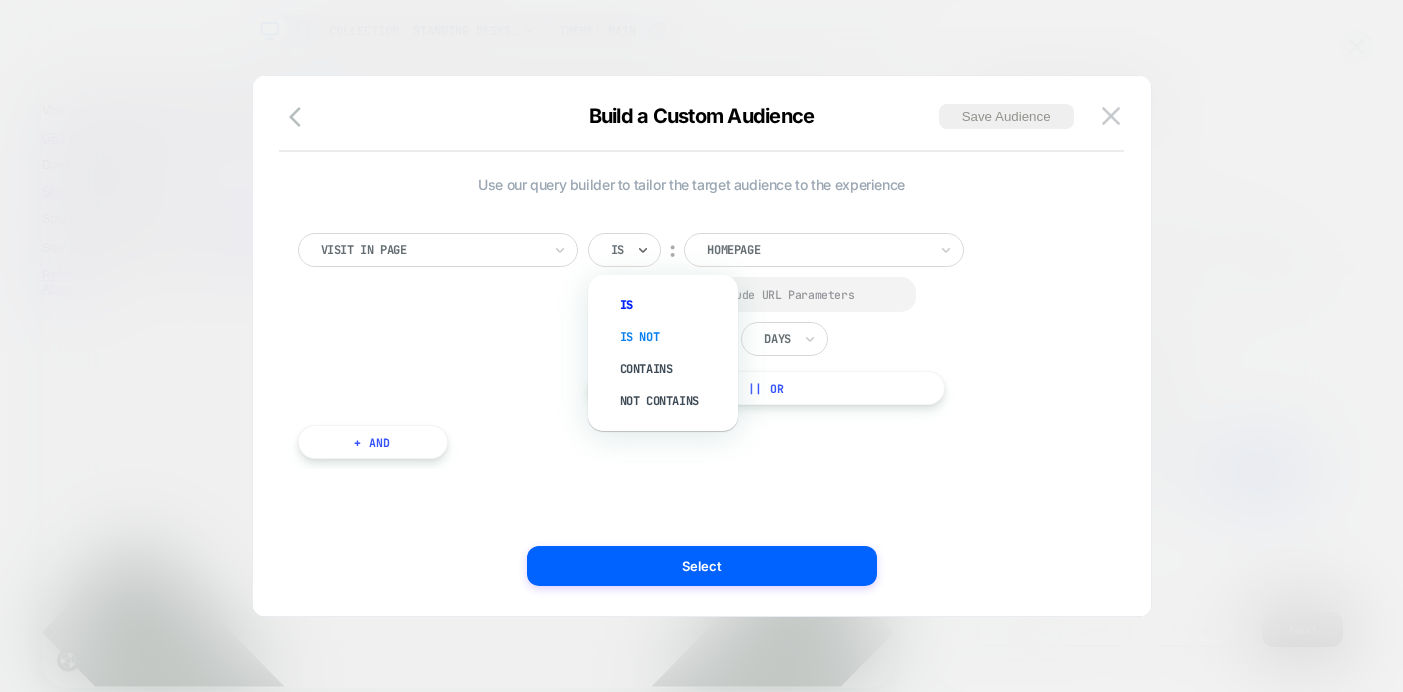 click on "Is not" at bounding box center (673, 337) 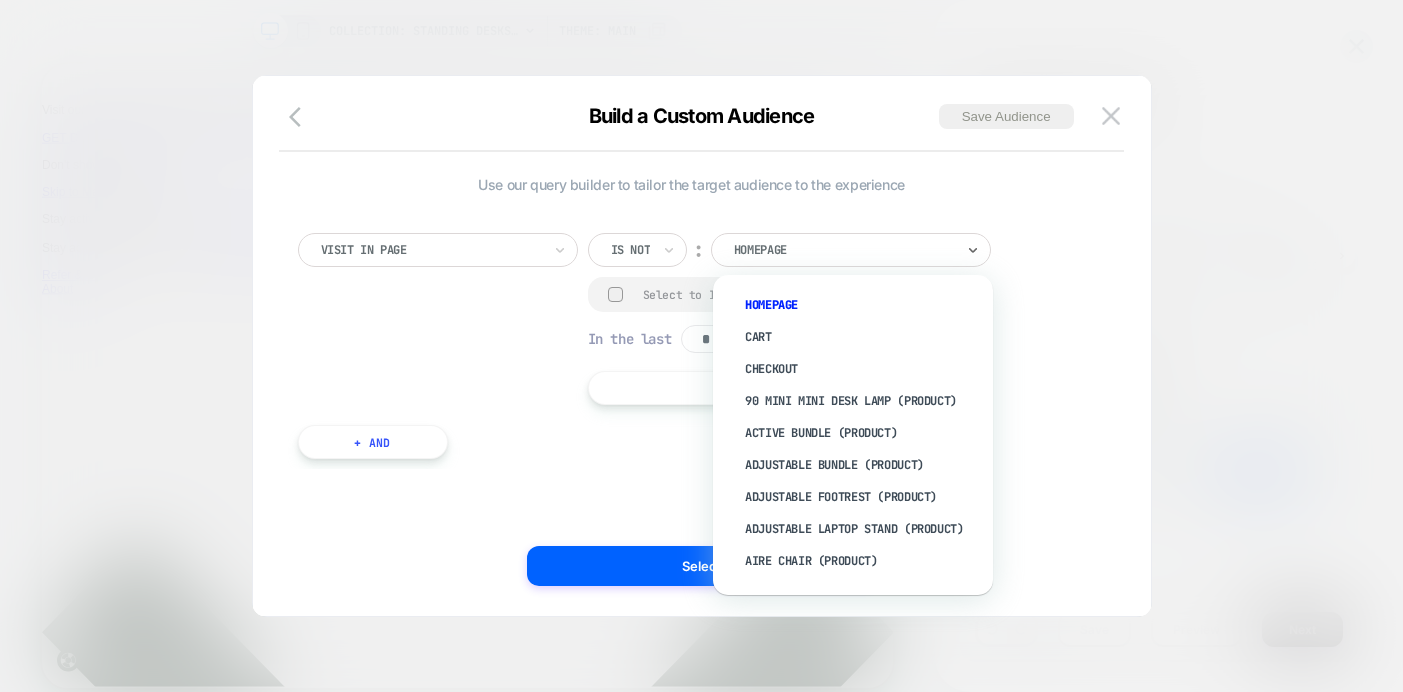 click at bounding box center (844, 250) 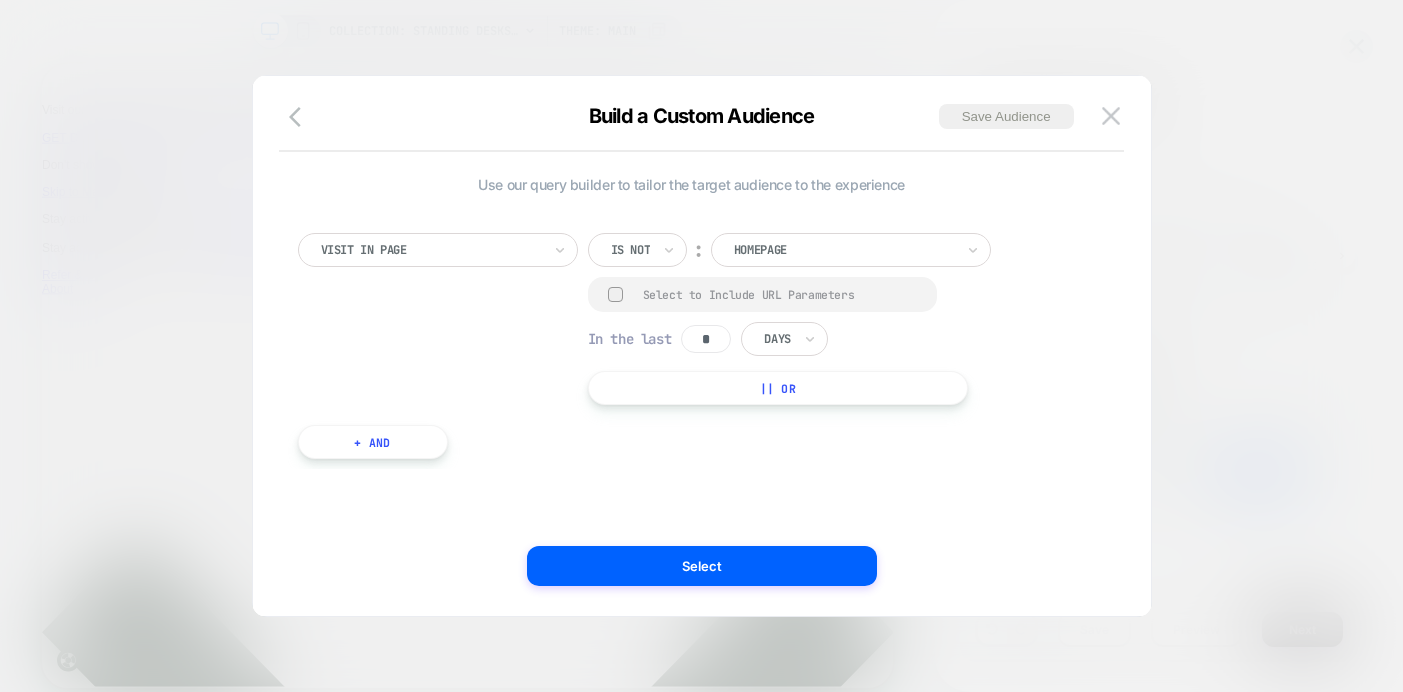 click on "Select to Include URL Parameters" at bounding box center (780, 294) 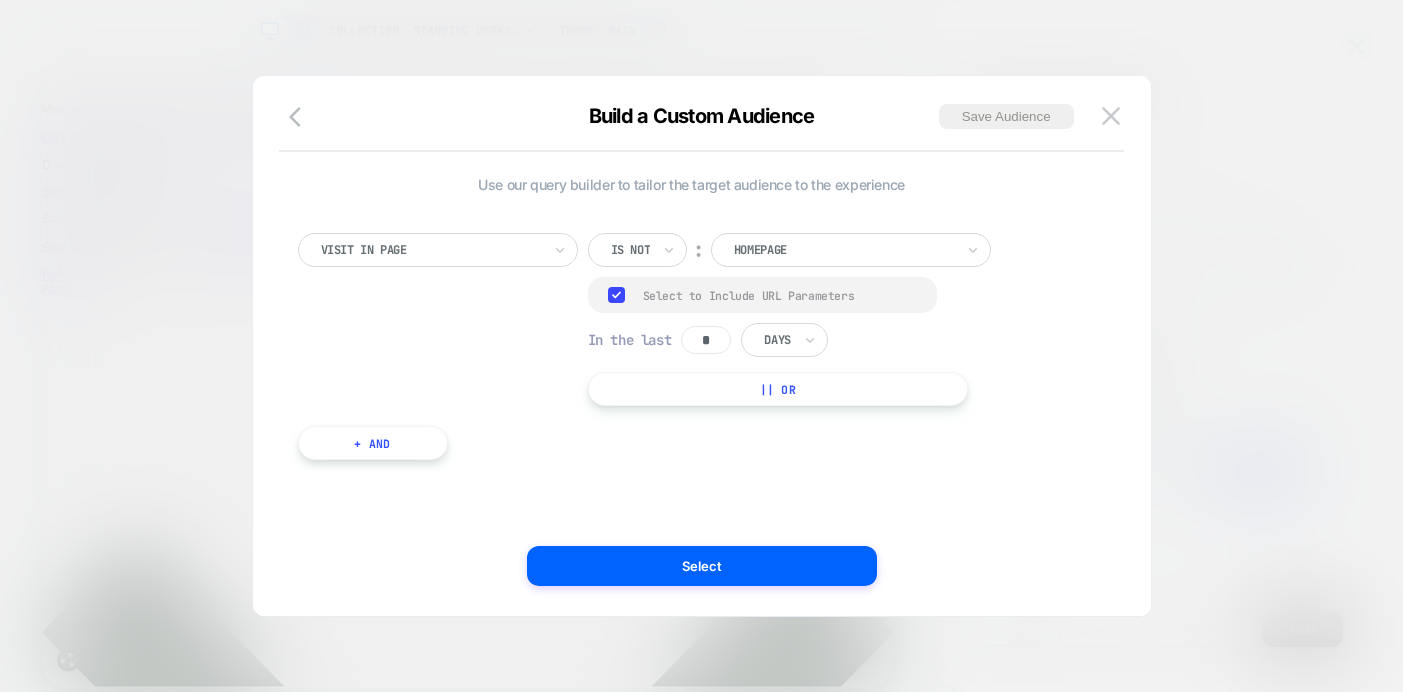 click at bounding box center (844, 250) 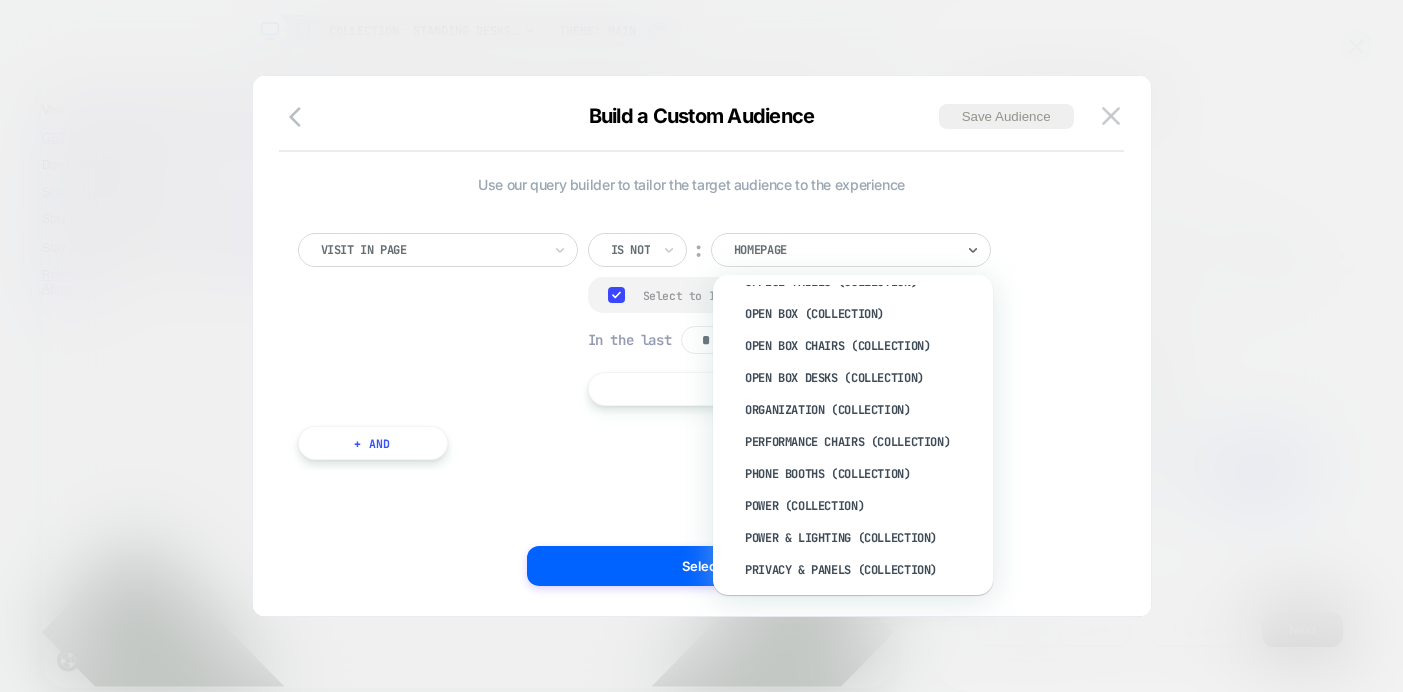 scroll, scrollTop: 10182, scrollLeft: 0, axis: vertical 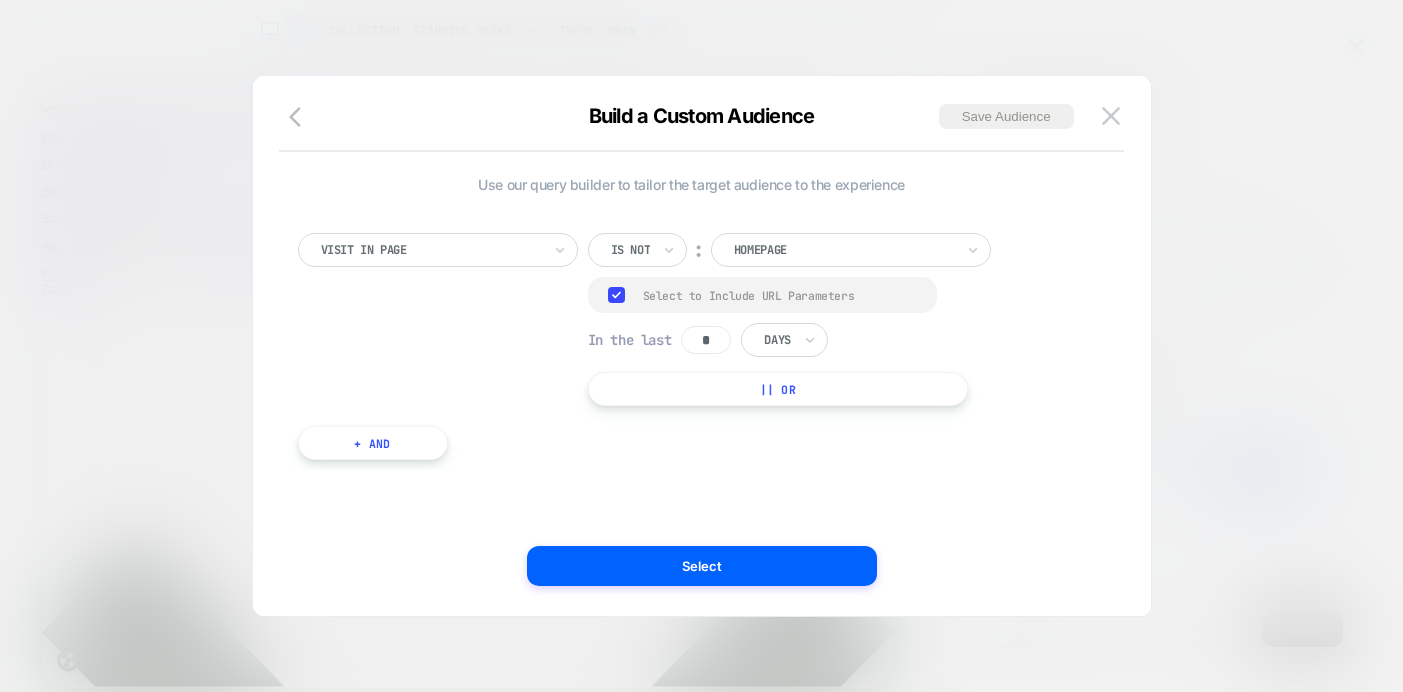 click on "Build a Custom Audience Save Audience Use our query builder to tailor the target audience to the experience Visit In Page Is not ︰ Homepage Group Select to Include URL Parameters In the last   *   Days || Or + And Select" at bounding box center [702, 346] 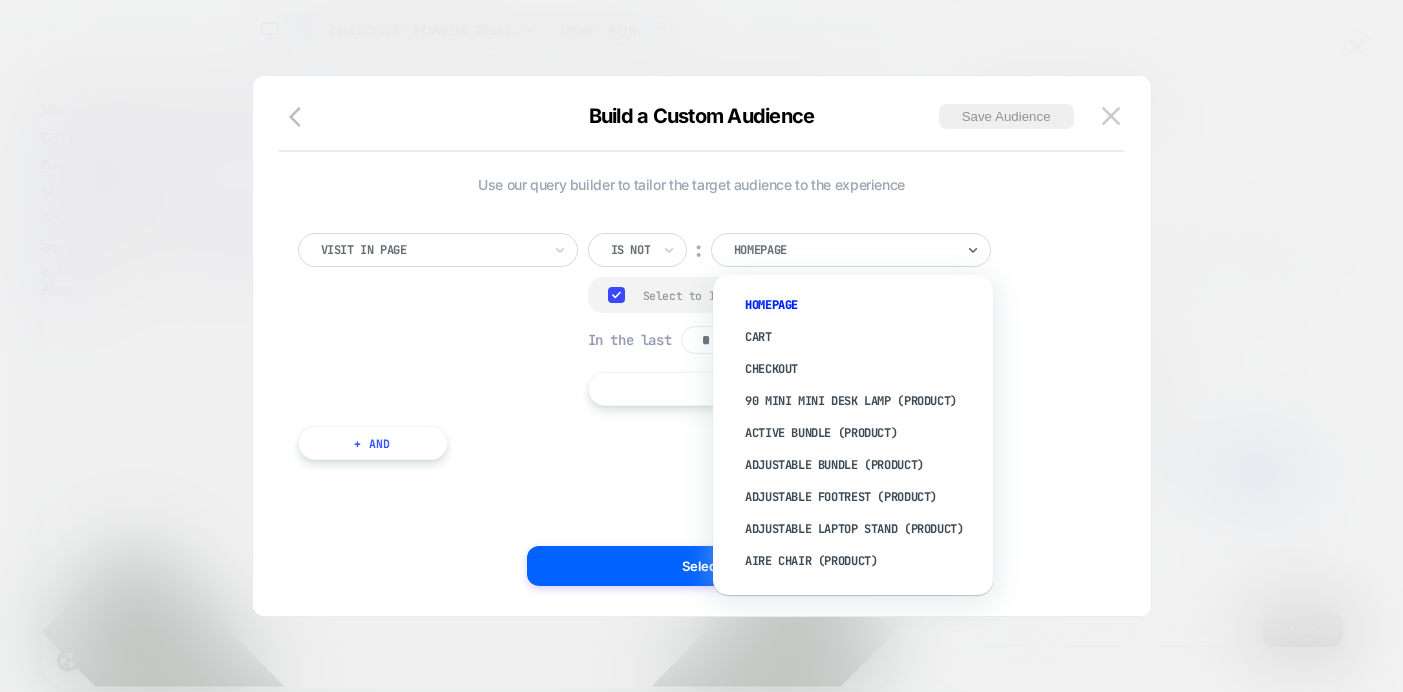 click at bounding box center [844, 250] 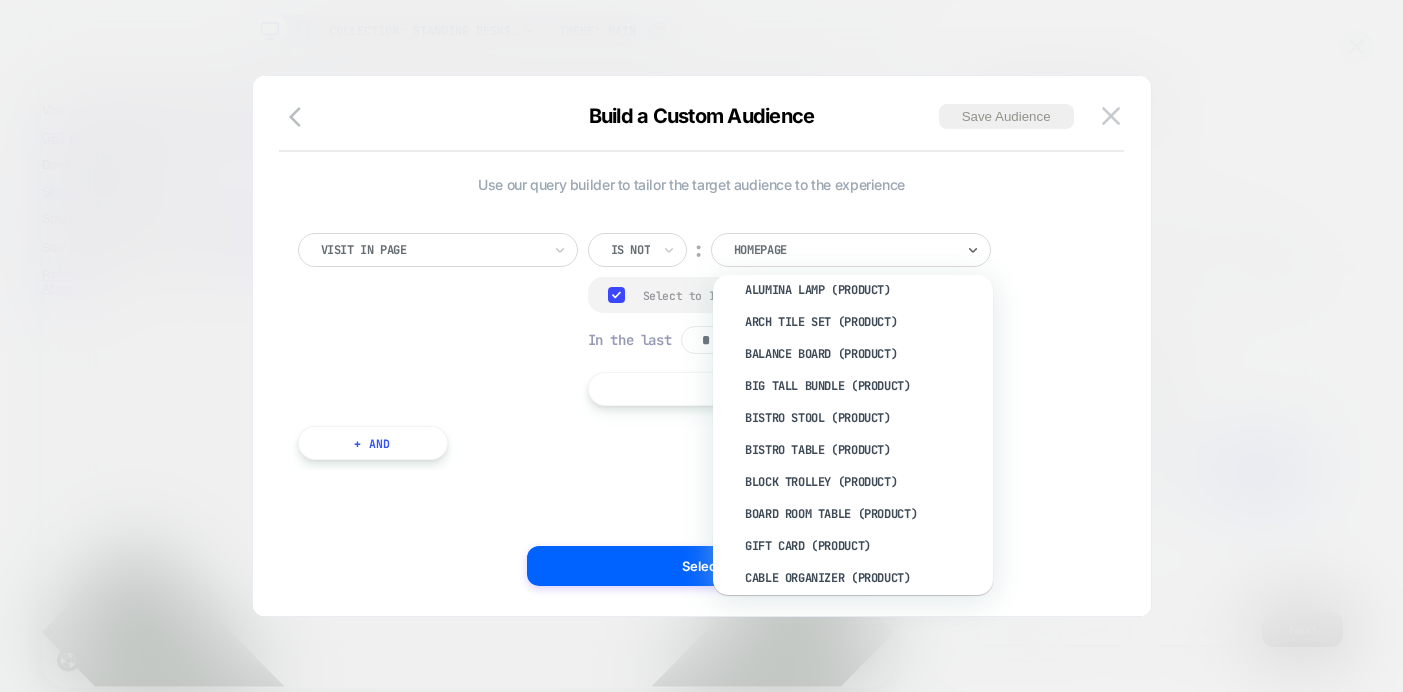 scroll, scrollTop: 304, scrollLeft: 0, axis: vertical 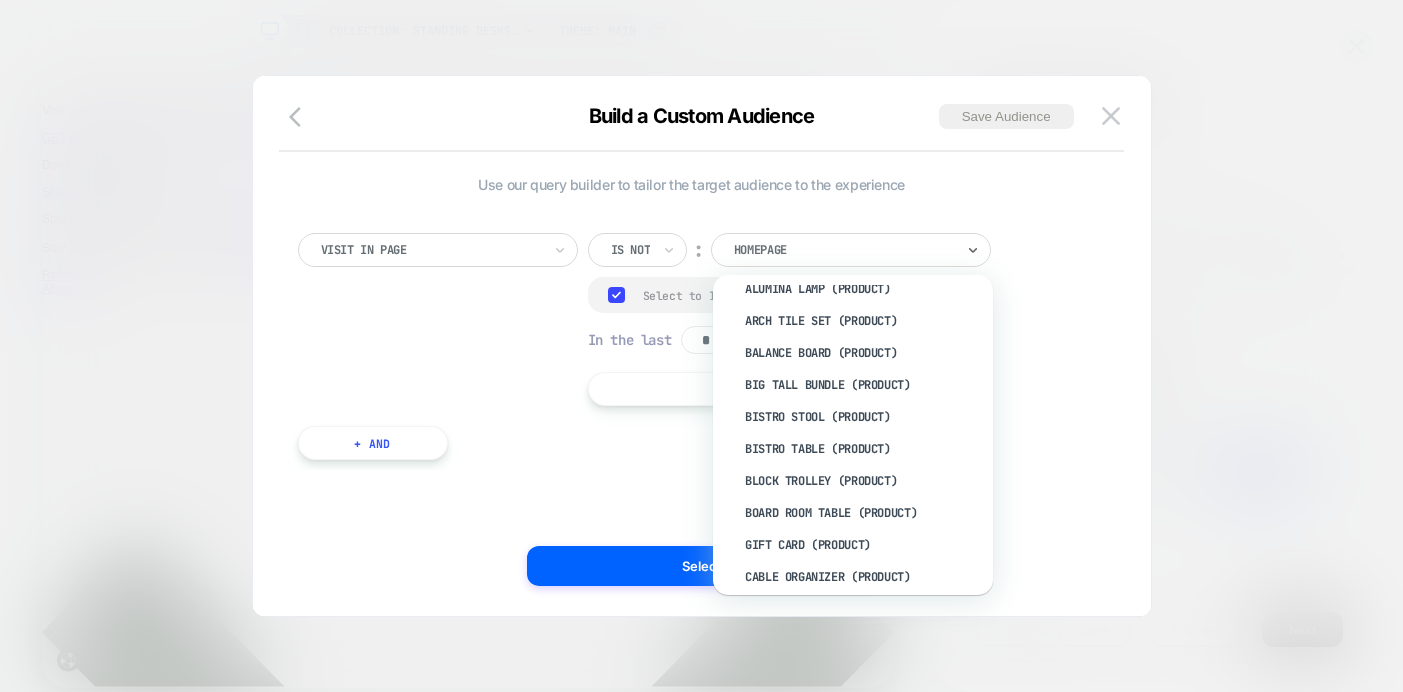 click on "Visit In Page" at bounding box center (438, 250) 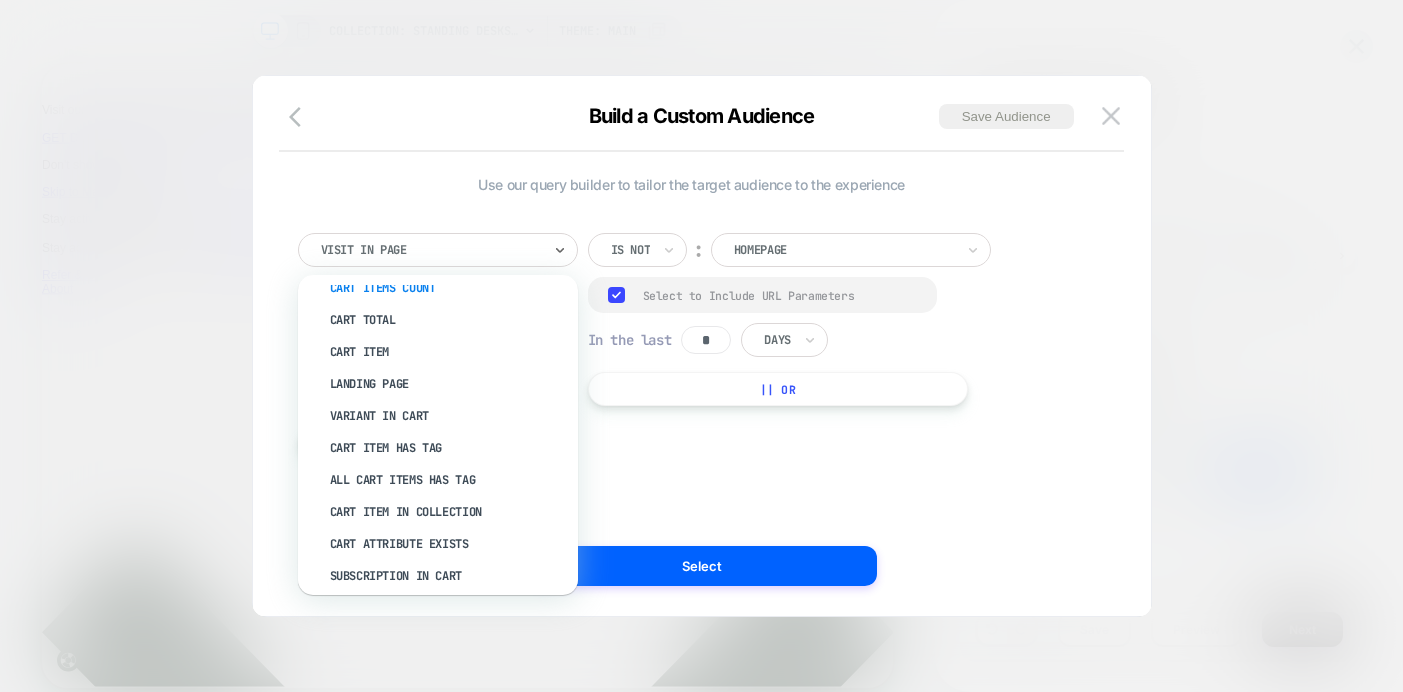 scroll, scrollTop: 278, scrollLeft: 0, axis: vertical 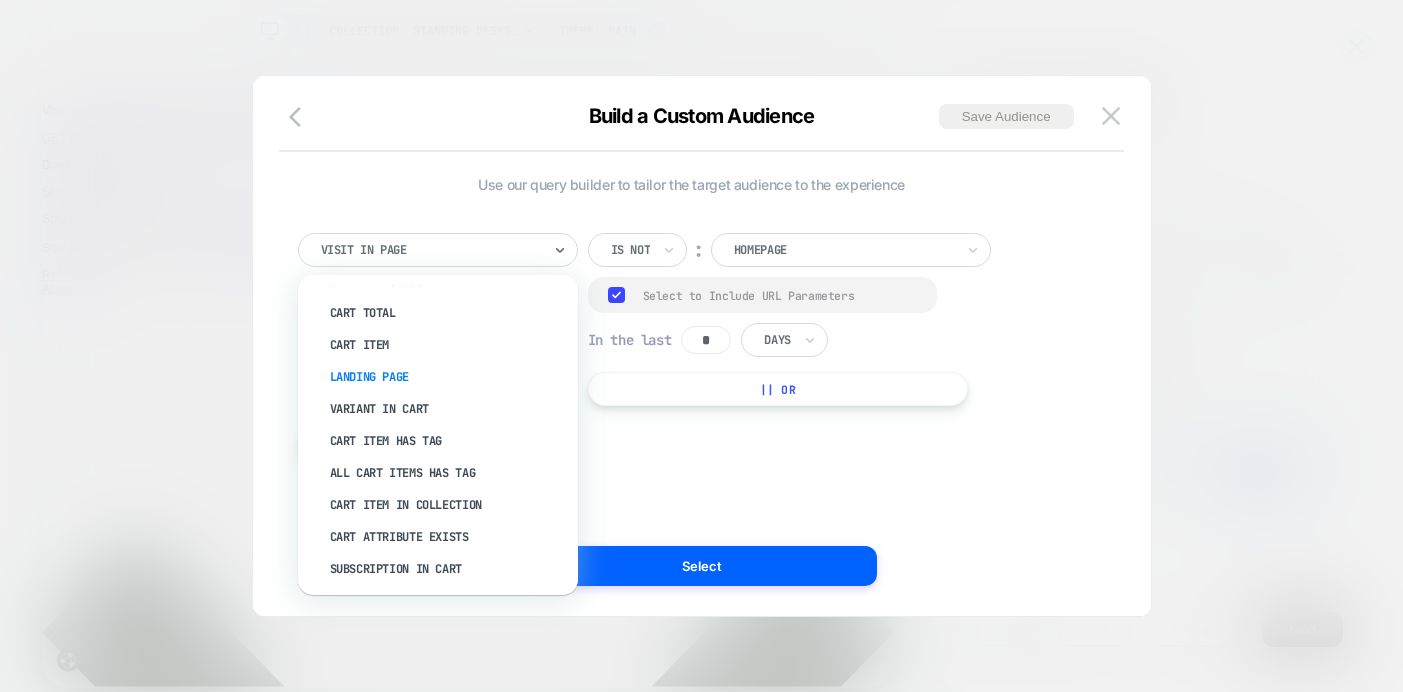 click on "Landing Page" at bounding box center [448, 377] 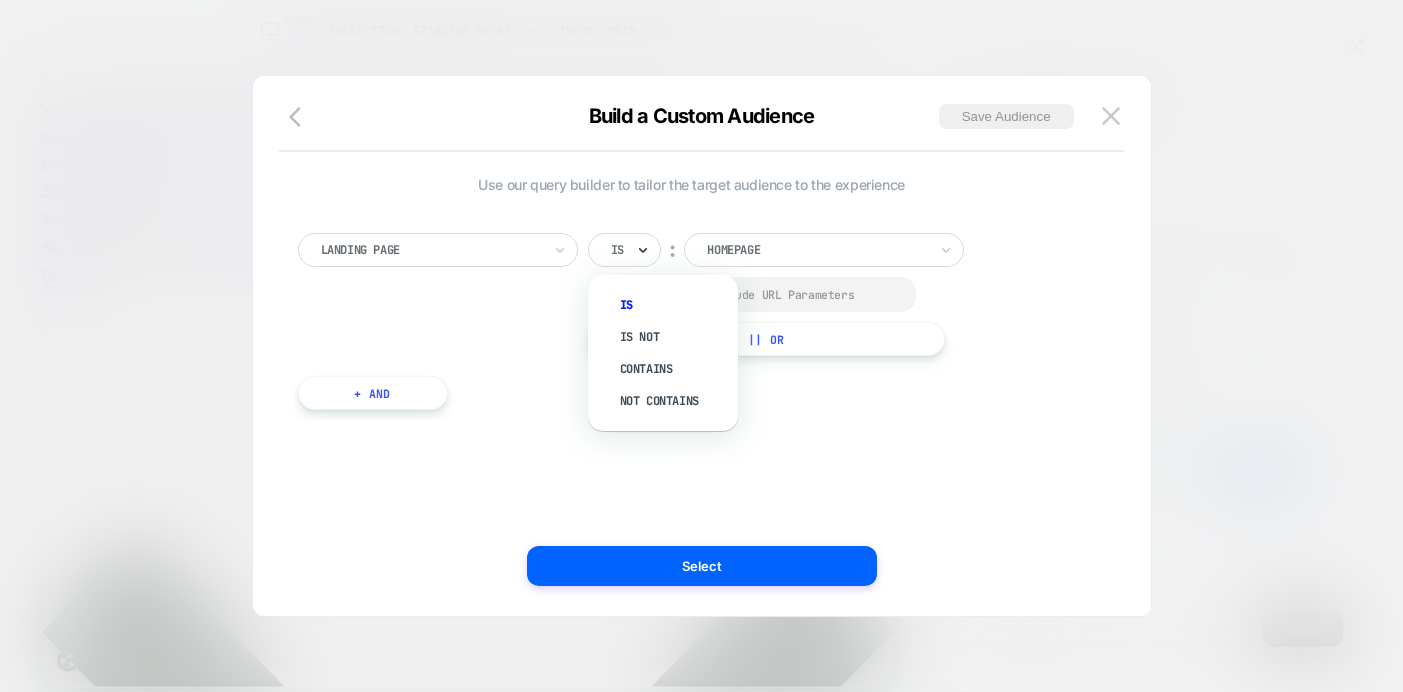 click 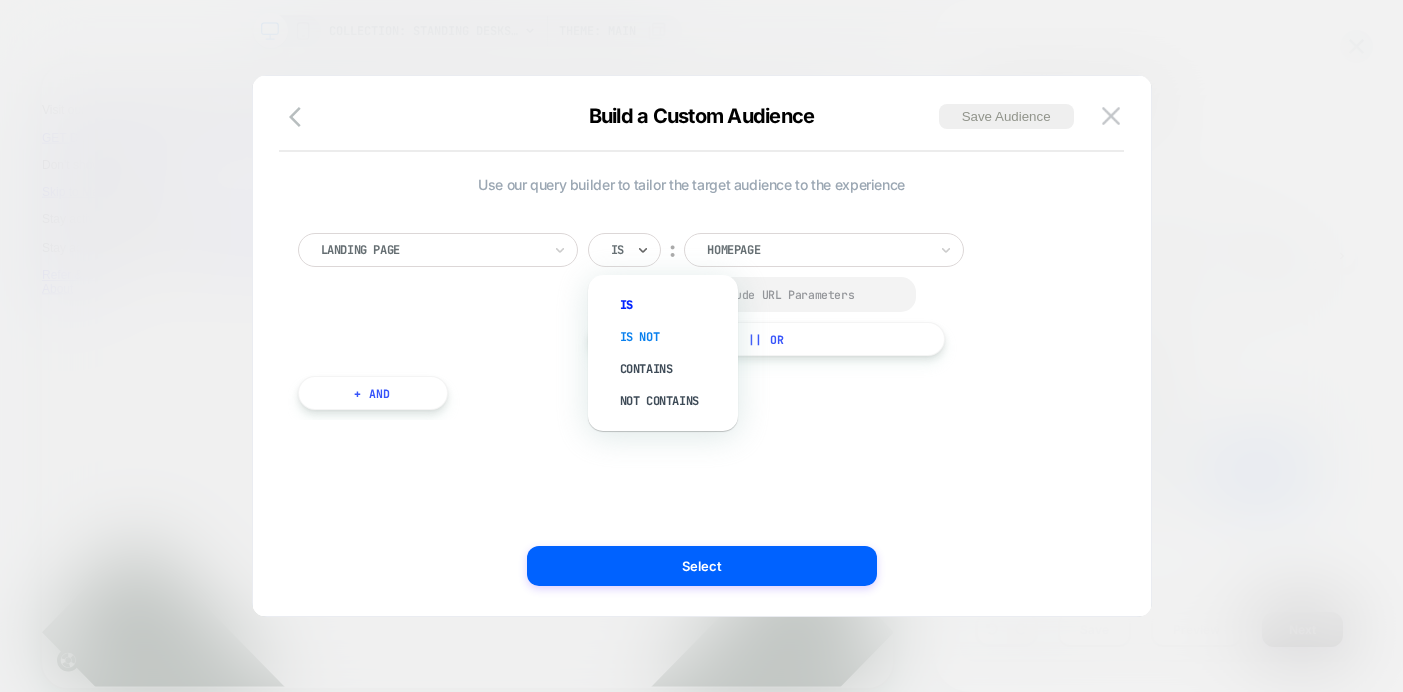 click on "Is not" at bounding box center [673, 337] 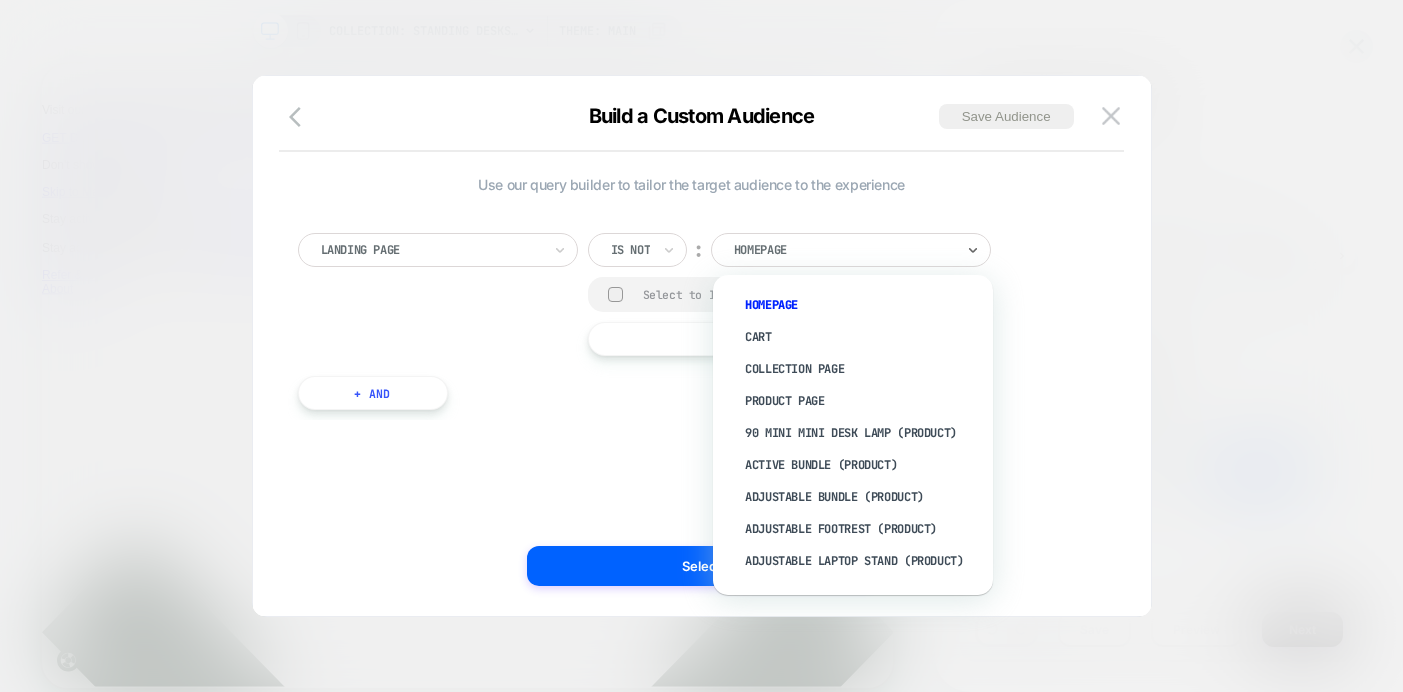 click on "Homepage" at bounding box center [844, 250] 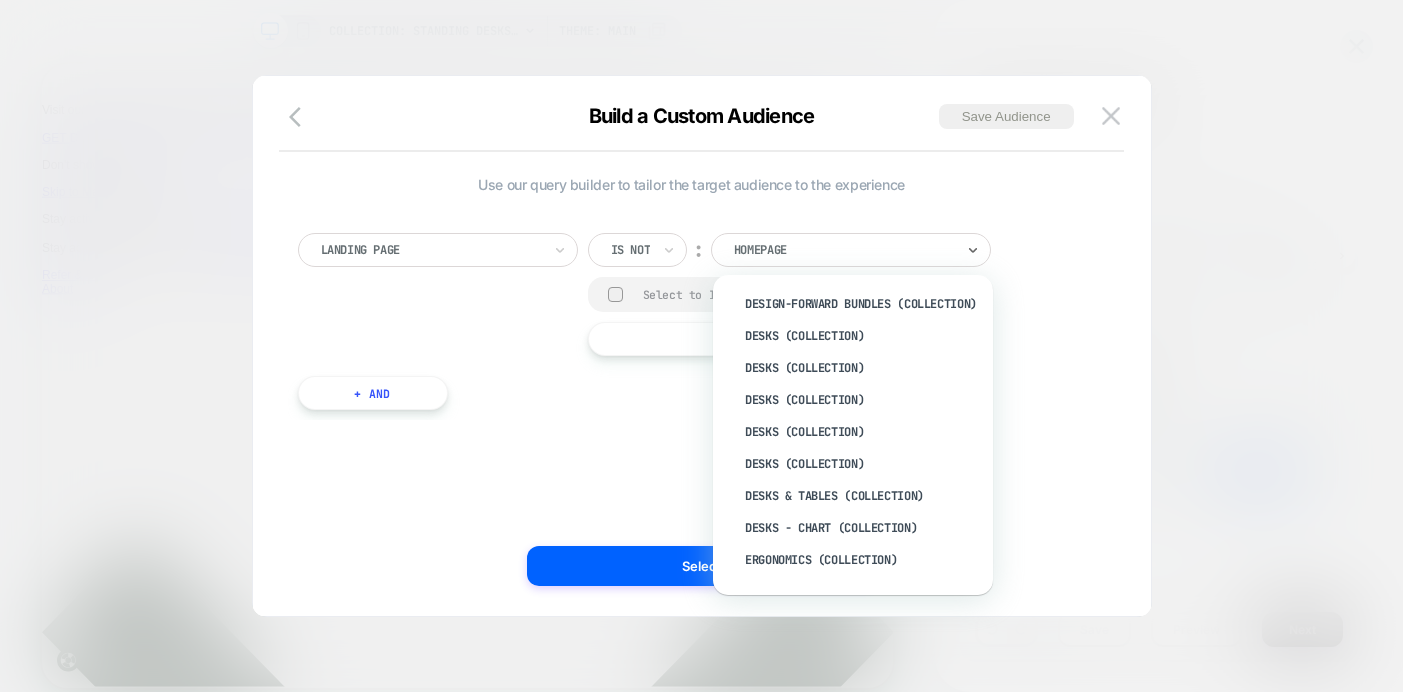 scroll, scrollTop: 8934, scrollLeft: 0, axis: vertical 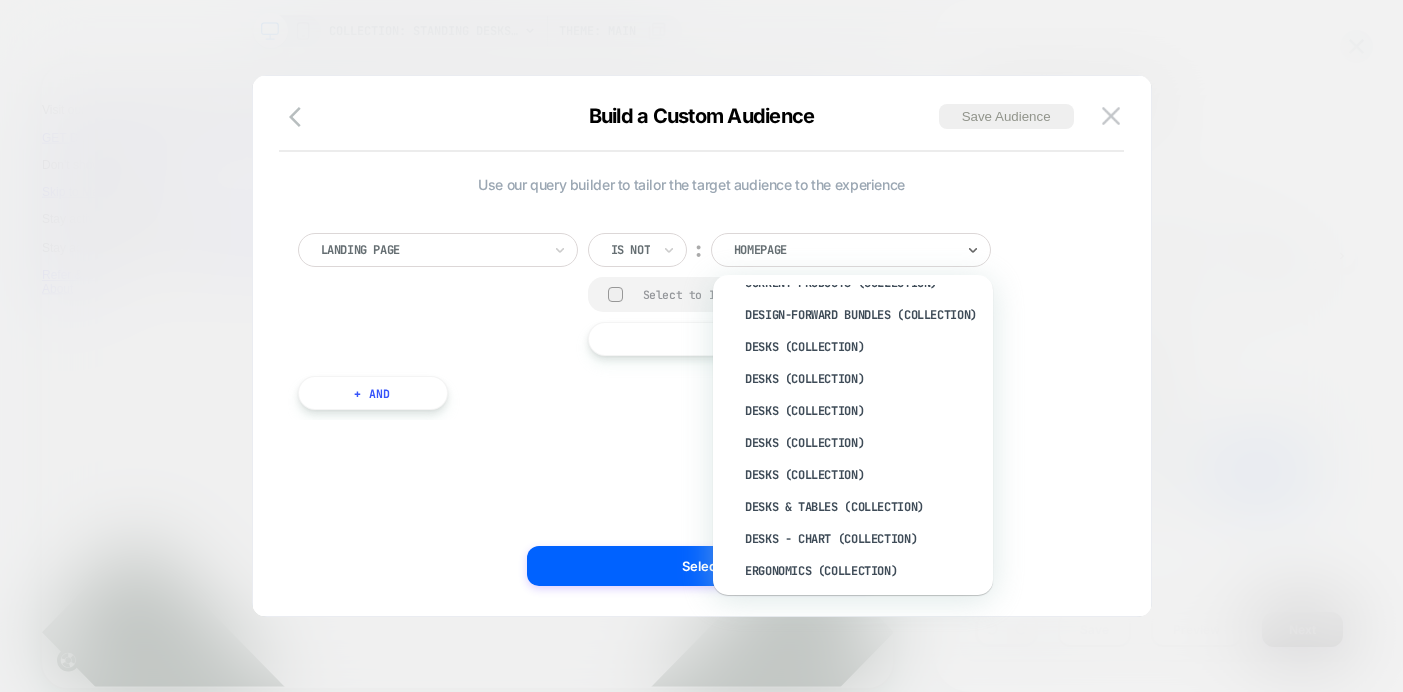 click on "Landing Page Is not ︰ option Essentials (Collection) focused, 252 of 315. 315 results available. Use Up and Down to choose options, press Enter to select the currently focused option, press Escape to exit the menu, press Tab to select the option and exit the menu. Homepage Homepage Cart Collection Page Product Page 90 mini mini desk lamp (Product) active bundle (Product) adjustable bundle (Product) adjustable footrest (Product) adjustable laptop stand (Product) aire chair (Product) alumina lamp (Product) arch tile set (Product) balance board (Product) big tall bundle (Product) bistro stool (Product) bistro table (Product) block trolley (Product) board room table (Product) gift card (Product) cable organizer (Product) cable organizer power (Product) cable organizer tray (Product) cafe chair (Product) caster leg kit (Product) casual bundle (Product) casual bundle high back (Product) clamp on power (Product) conference chair (Product) conference table (Product) conference table medium (Product) sofa (Product)" at bounding box center (692, 294) 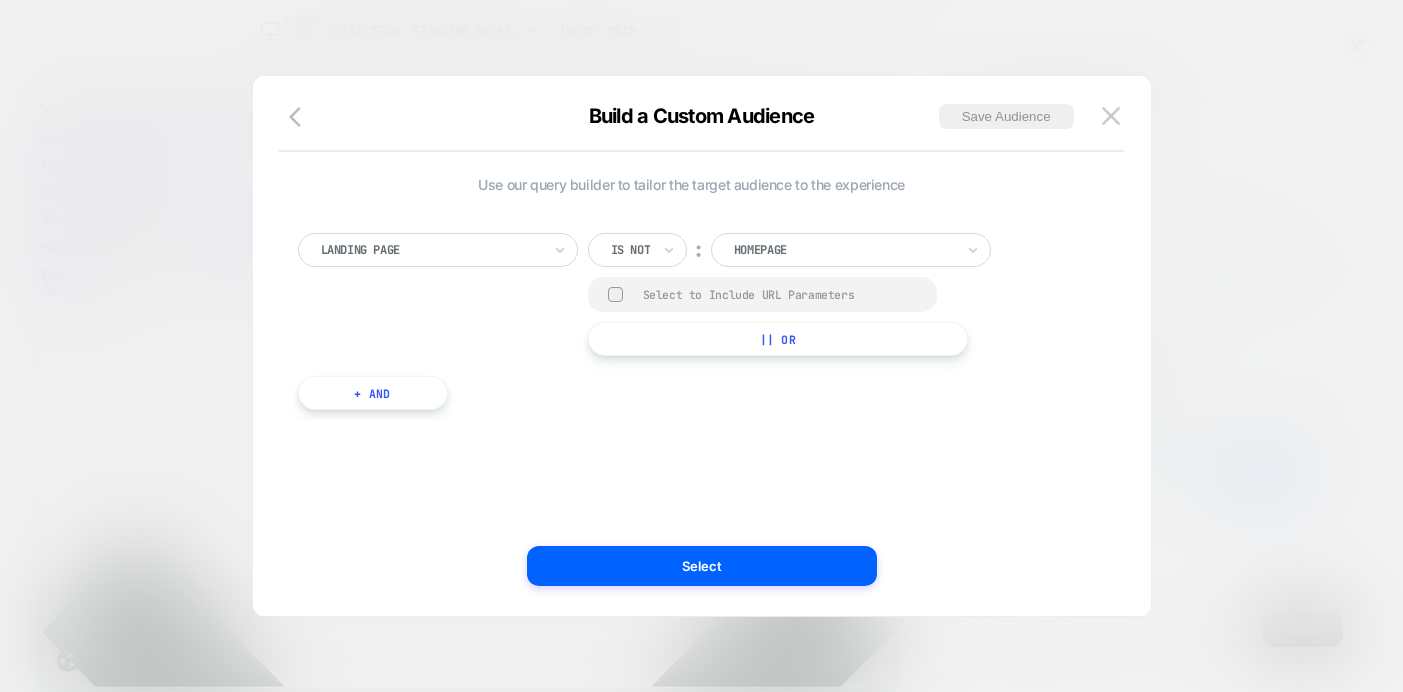 click on "Select to Include URL Parameters" at bounding box center [780, 294] 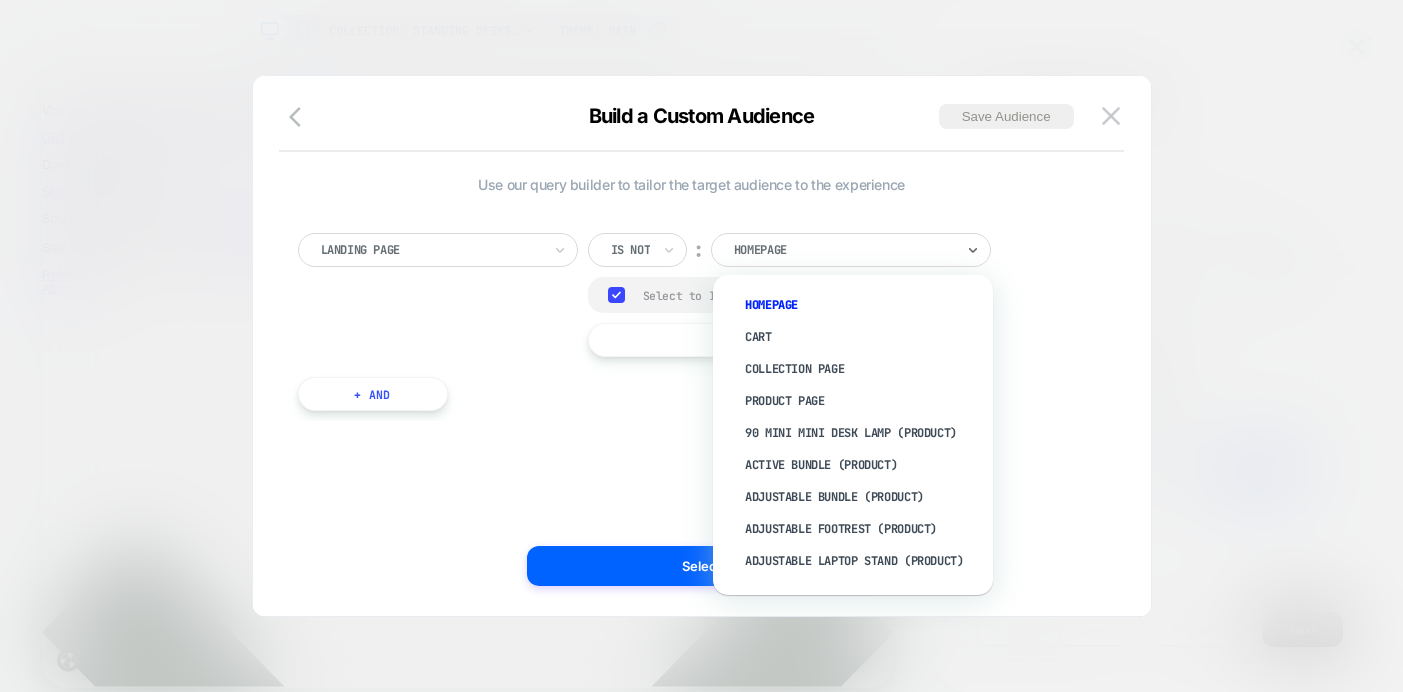 click at bounding box center (844, 250) 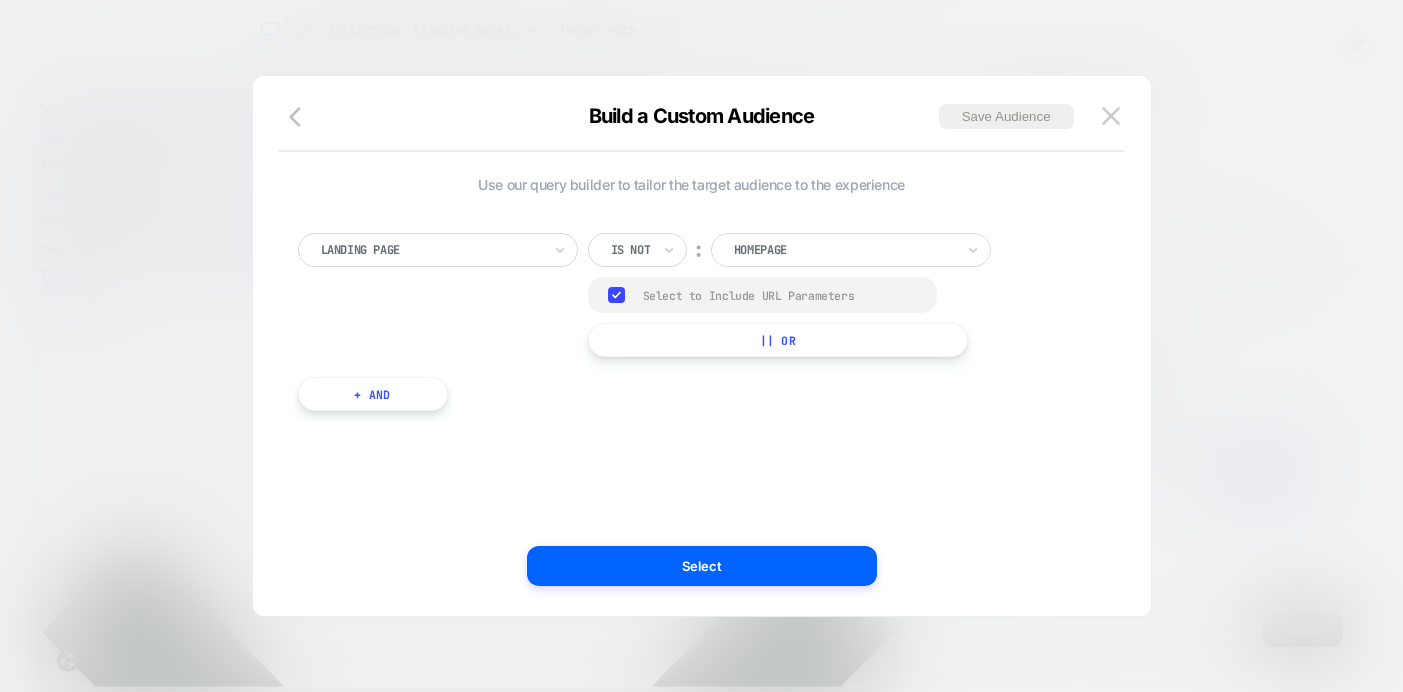 click on "|| Or" at bounding box center [778, 340] 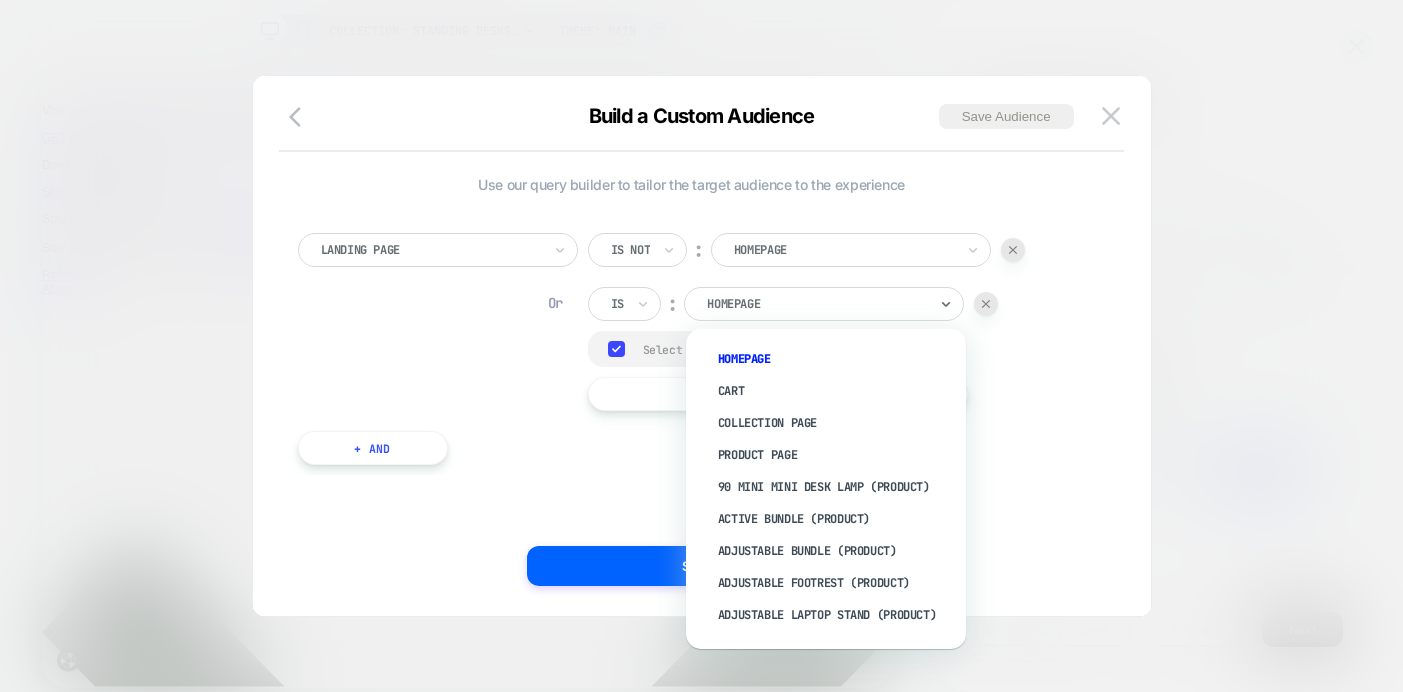 click at bounding box center (817, 304) 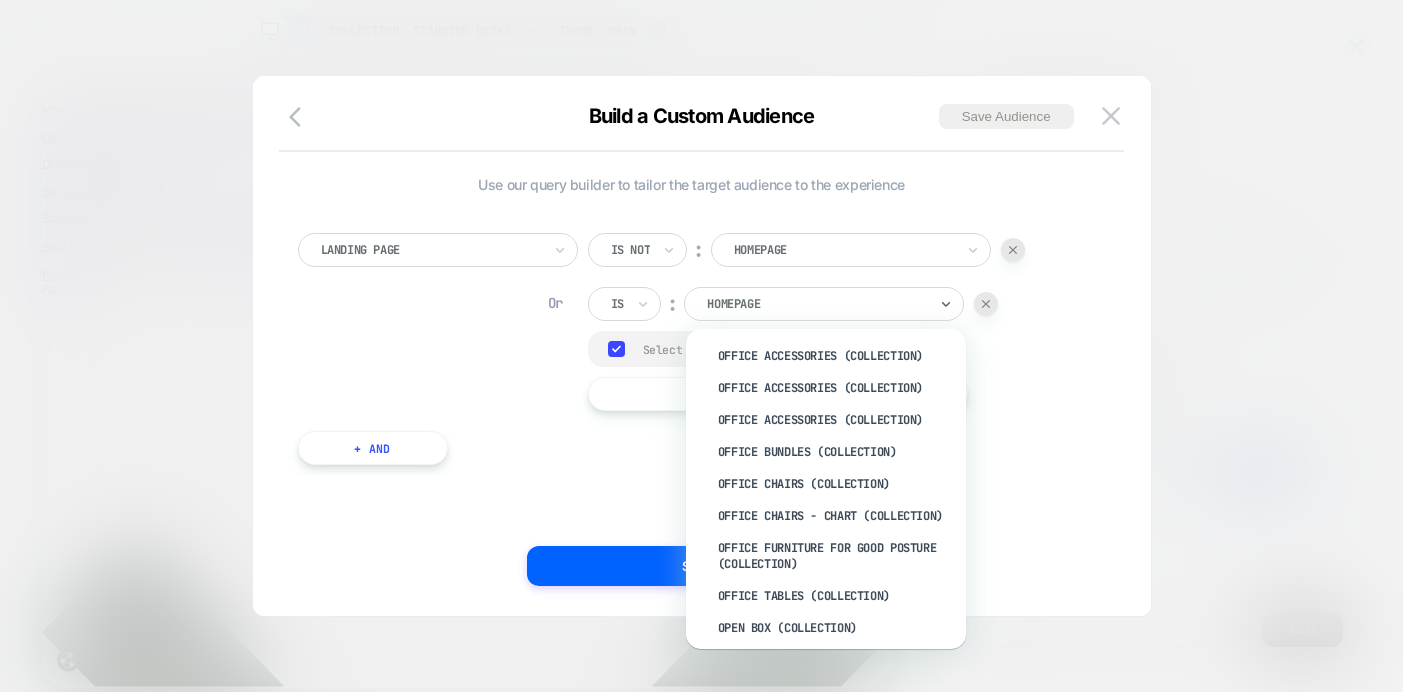 scroll, scrollTop: 9785, scrollLeft: 0, axis: vertical 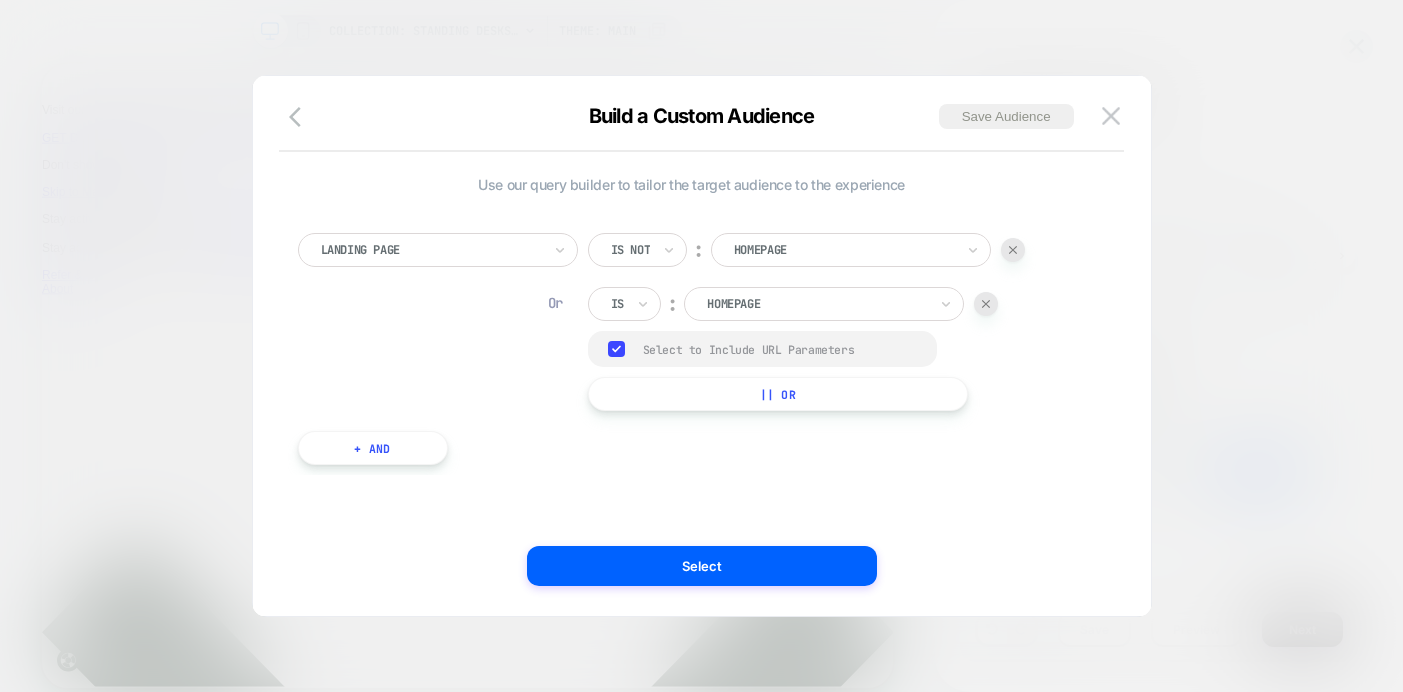 click on "Use our query builder to tailor the target audience to the experience Landing Page Is not ︰ Homepage Or Is ︰ Homepage Group Select to Include URL Parameters || Or + And" at bounding box center (692, 346) 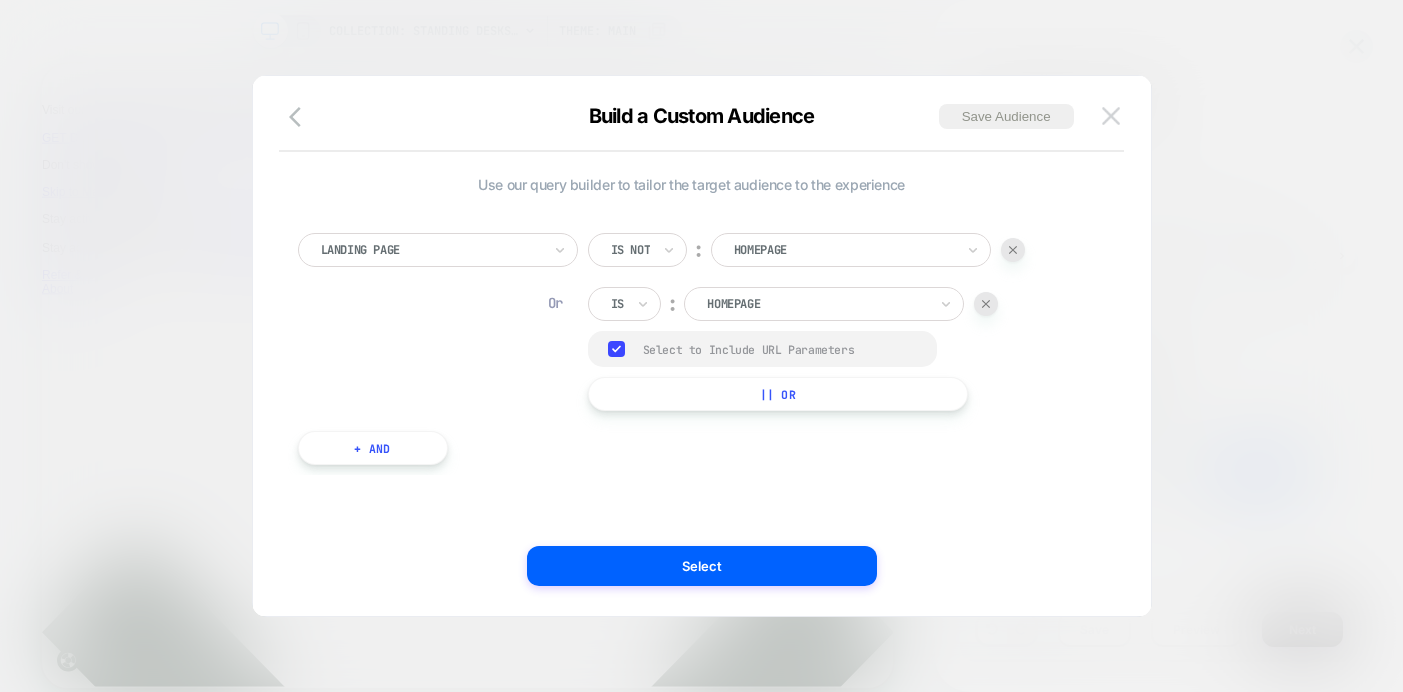 click at bounding box center [1111, 115] 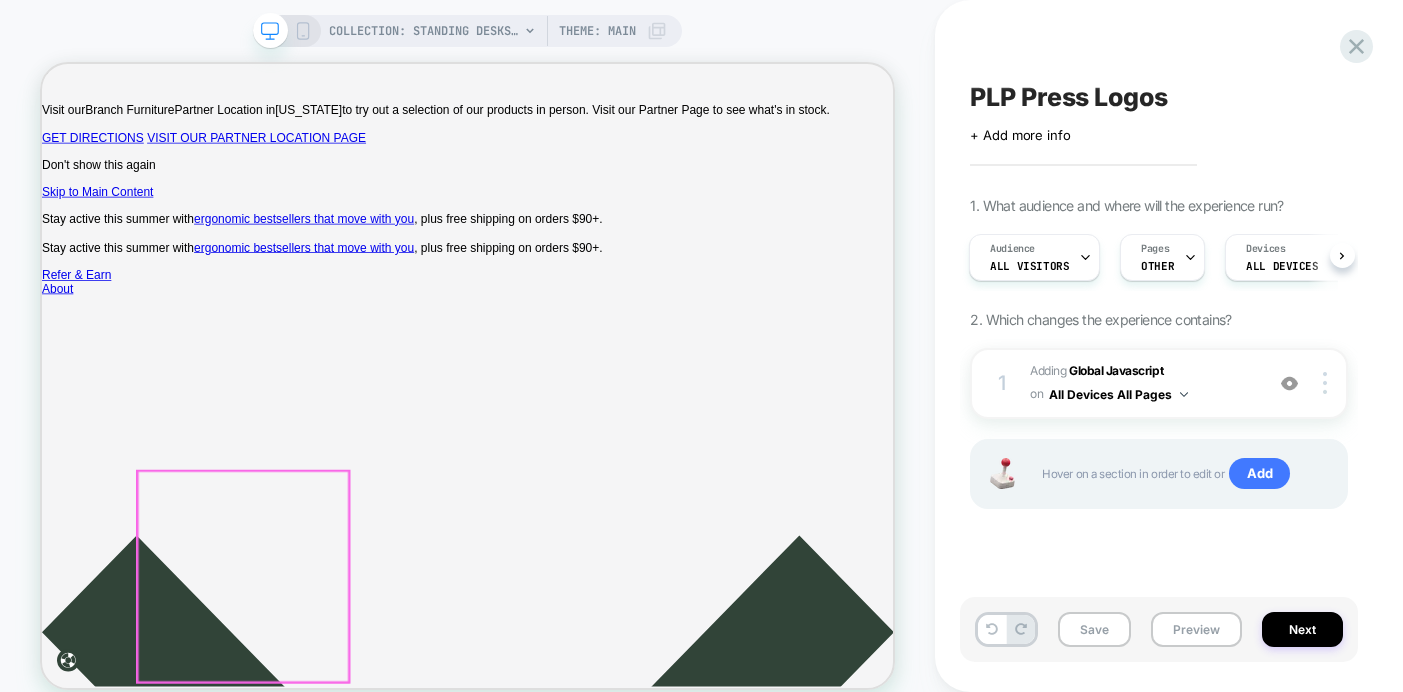 scroll, scrollTop: 25, scrollLeft: 0, axis: vertical 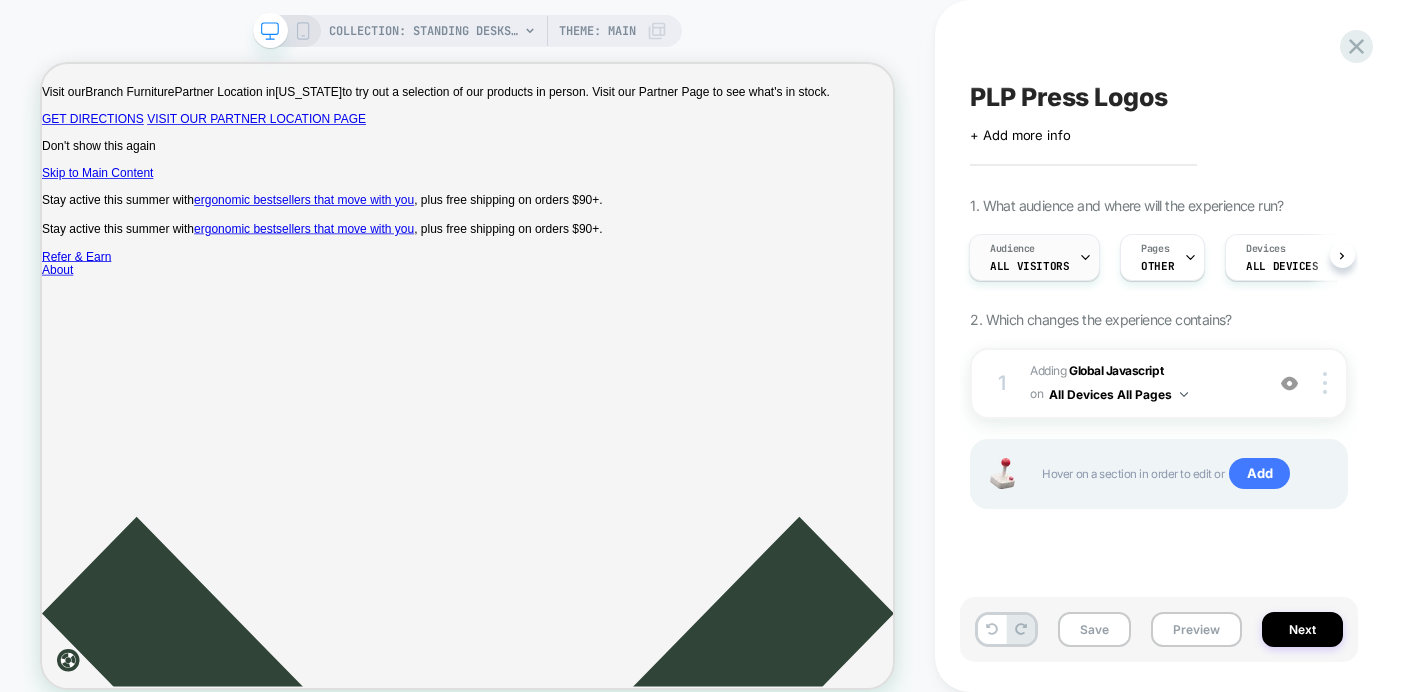 click on "Audience" at bounding box center (1012, 249) 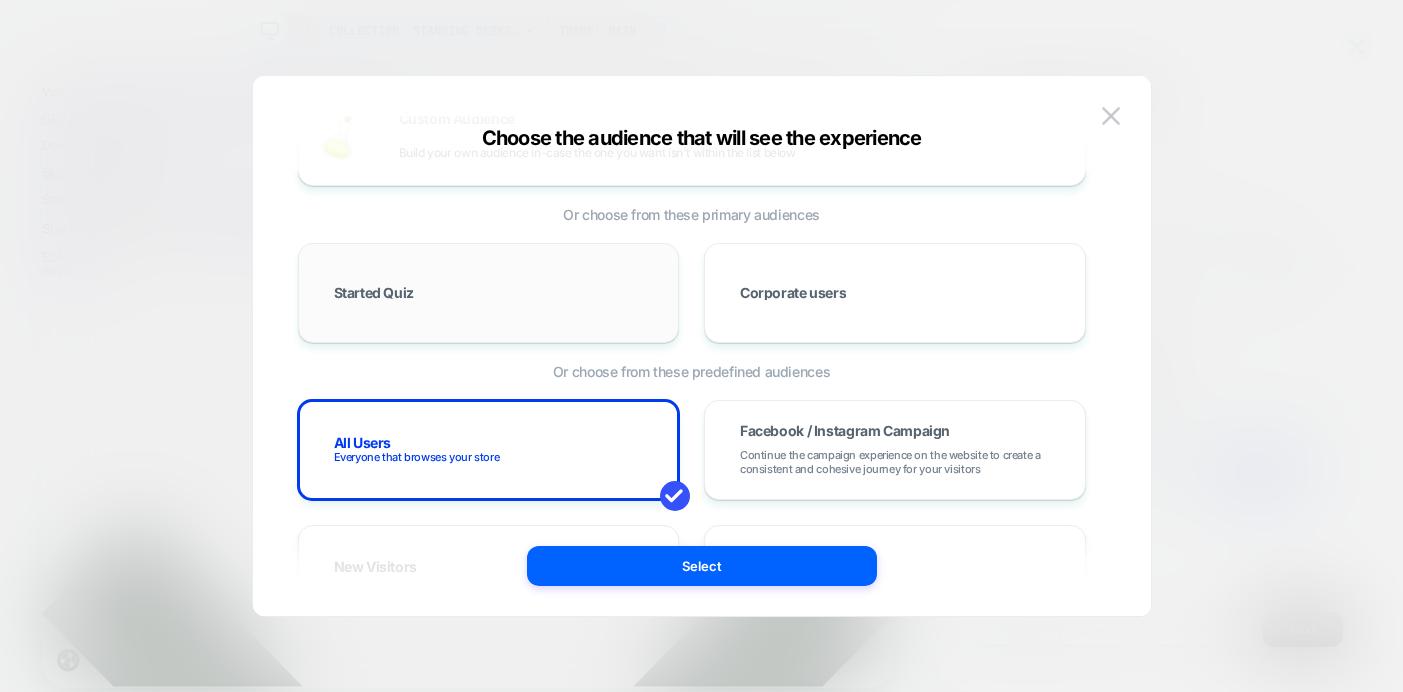 scroll, scrollTop: 0, scrollLeft: 0, axis: both 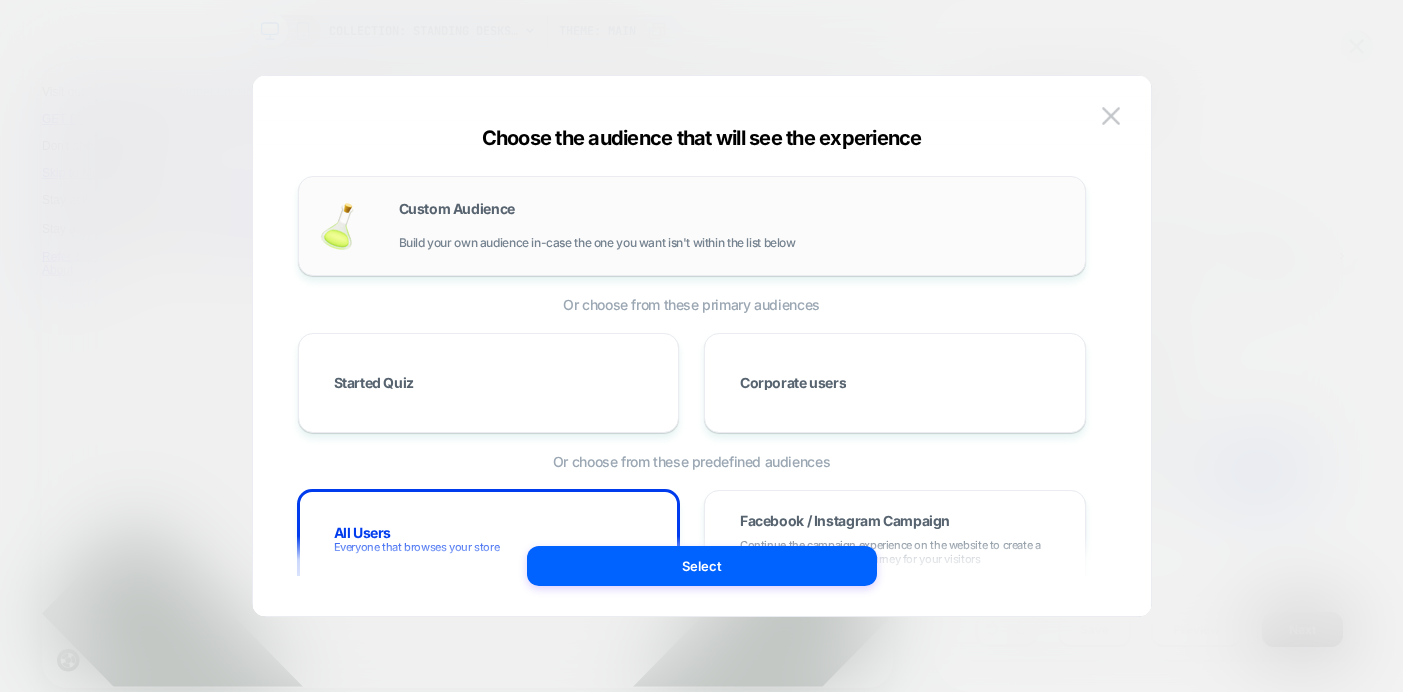 click on "Build your own audience in-case the one you want isn't within the list below" at bounding box center [597, 243] 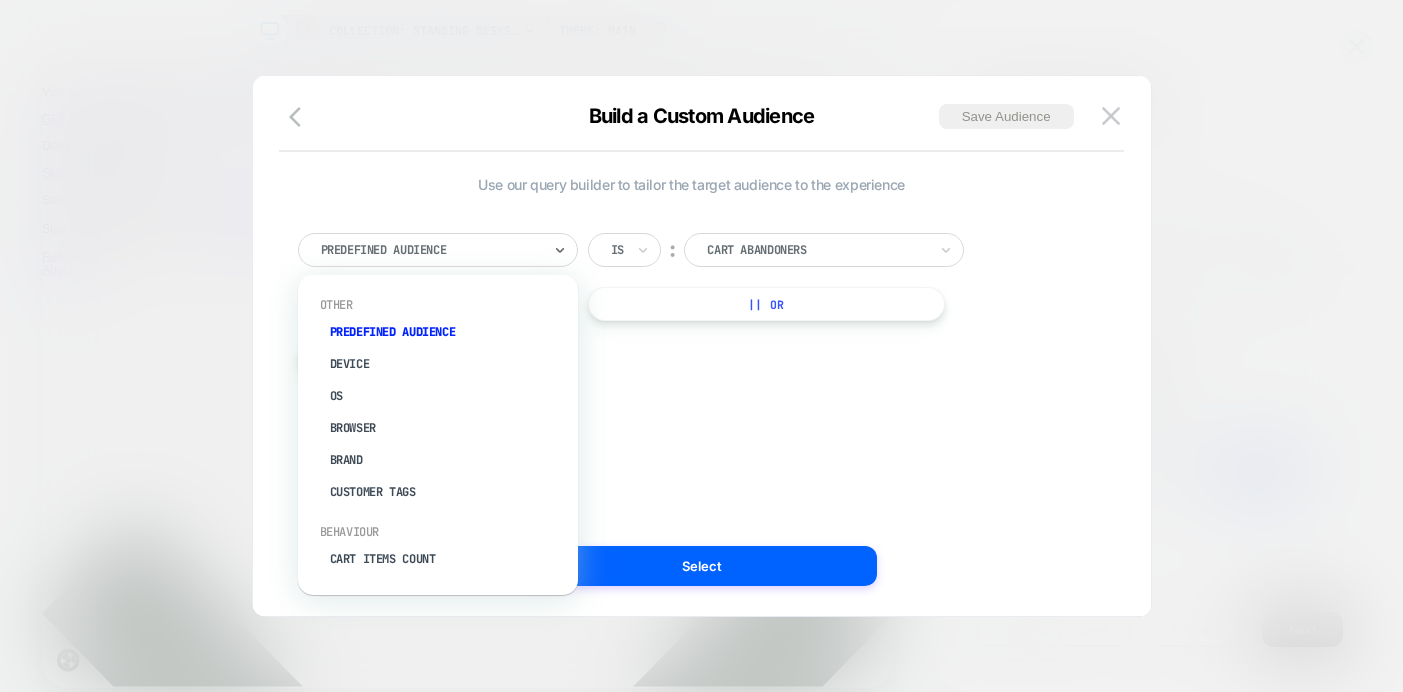 click on "Predefined Audience" at bounding box center [438, 250] 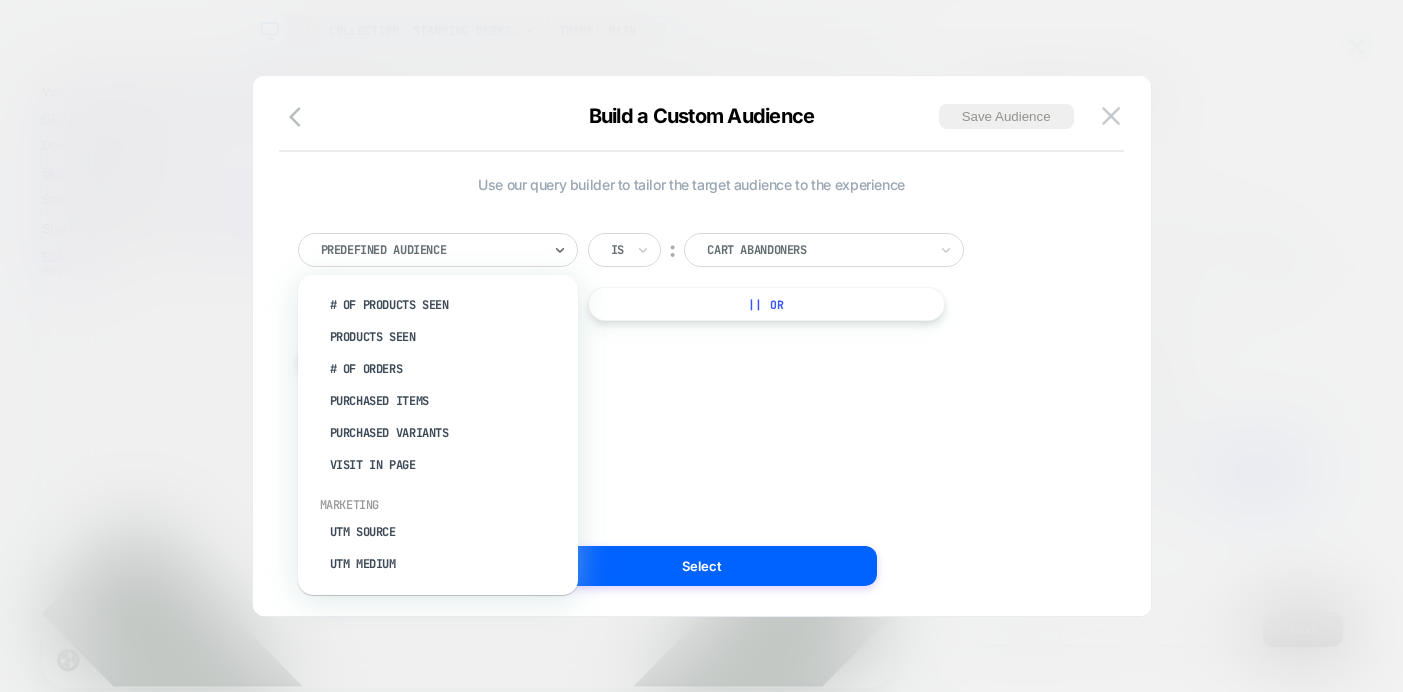 scroll, scrollTop: 674, scrollLeft: 0, axis: vertical 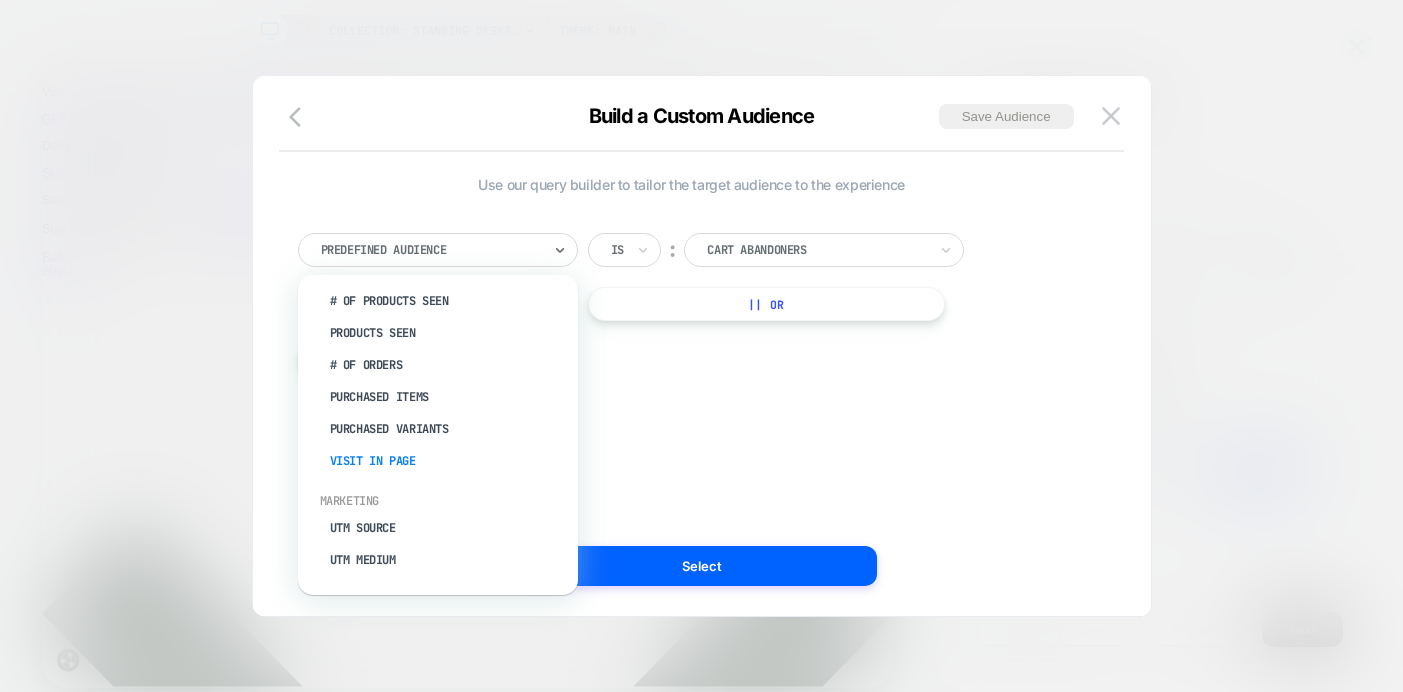 click on "Visit In Page" at bounding box center (448, 461) 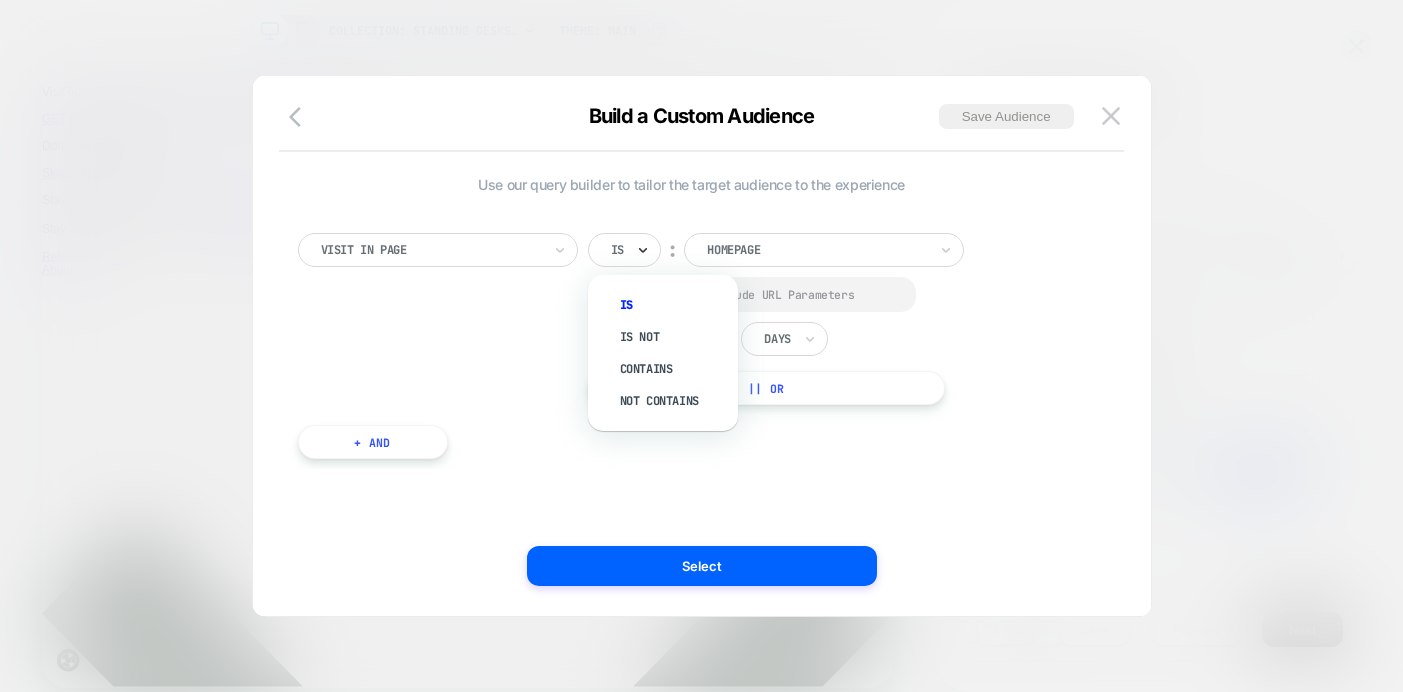 click 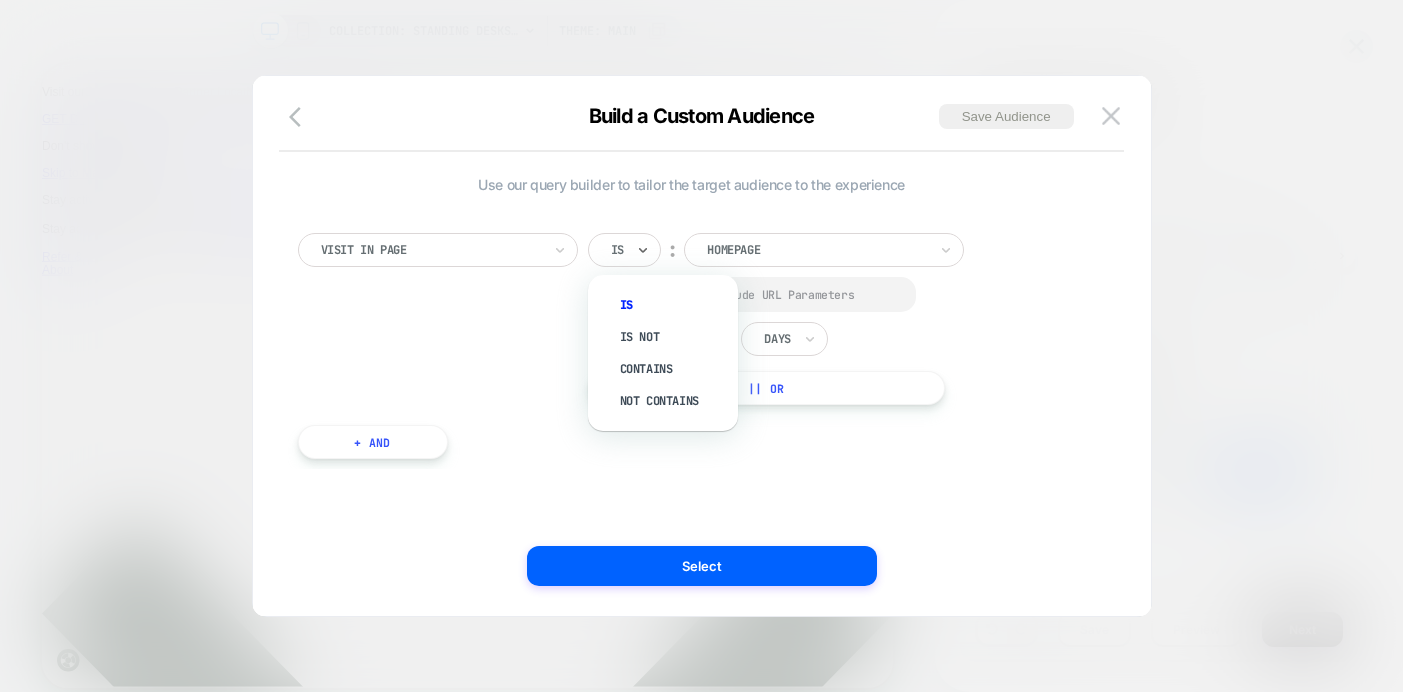 drag, startPoint x: 685, startPoint y: 409, endPoint x: 742, endPoint y: 342, distance: 87.965904 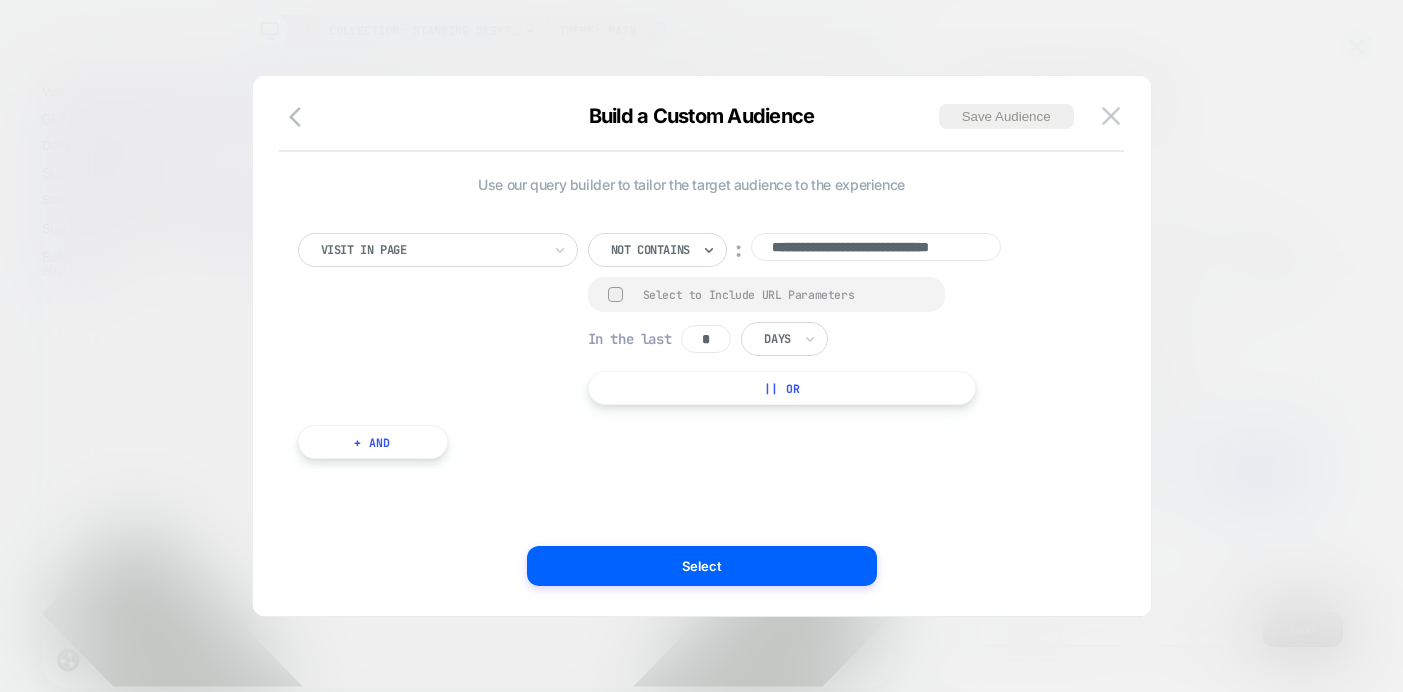 scroll, scrollTop: 0, scrollLeft: 53, axis: horizontal 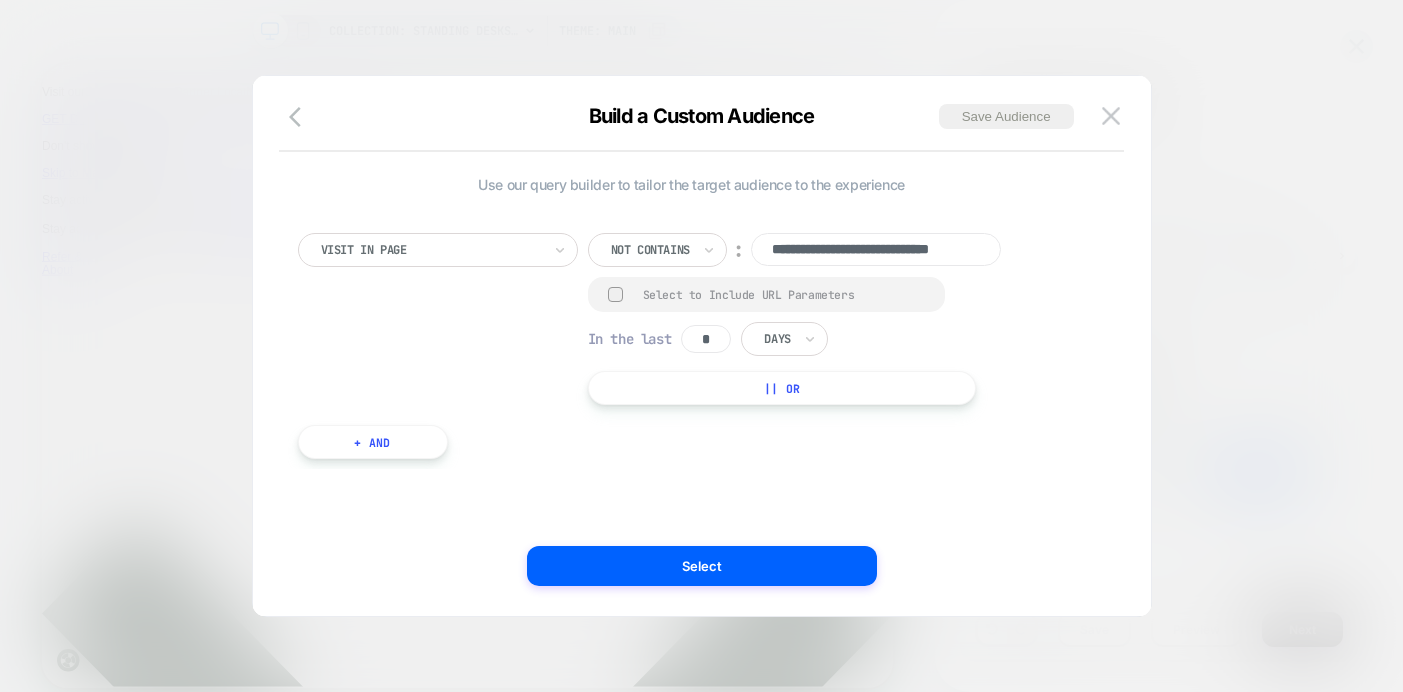 click on "**********" at bounding box center (876, 249) 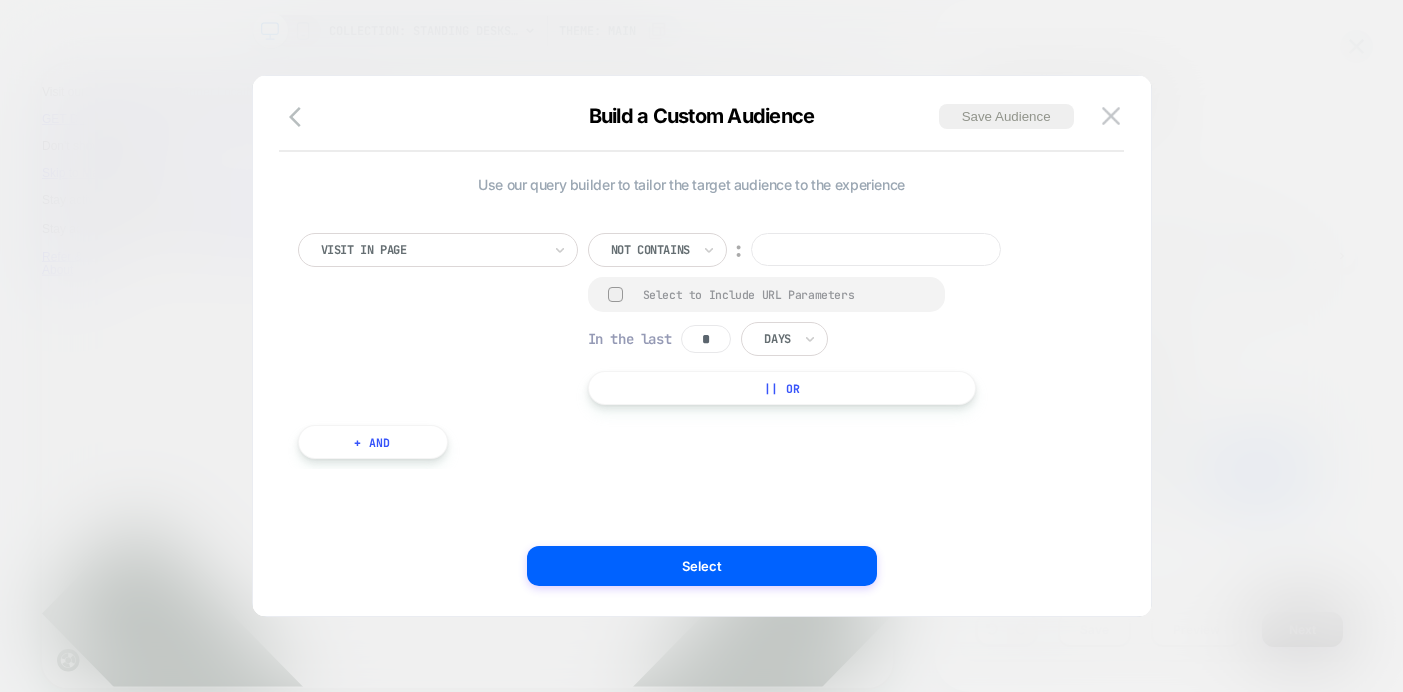 scroll, scrollTop: 0, scrollLeft: 0, axis: both 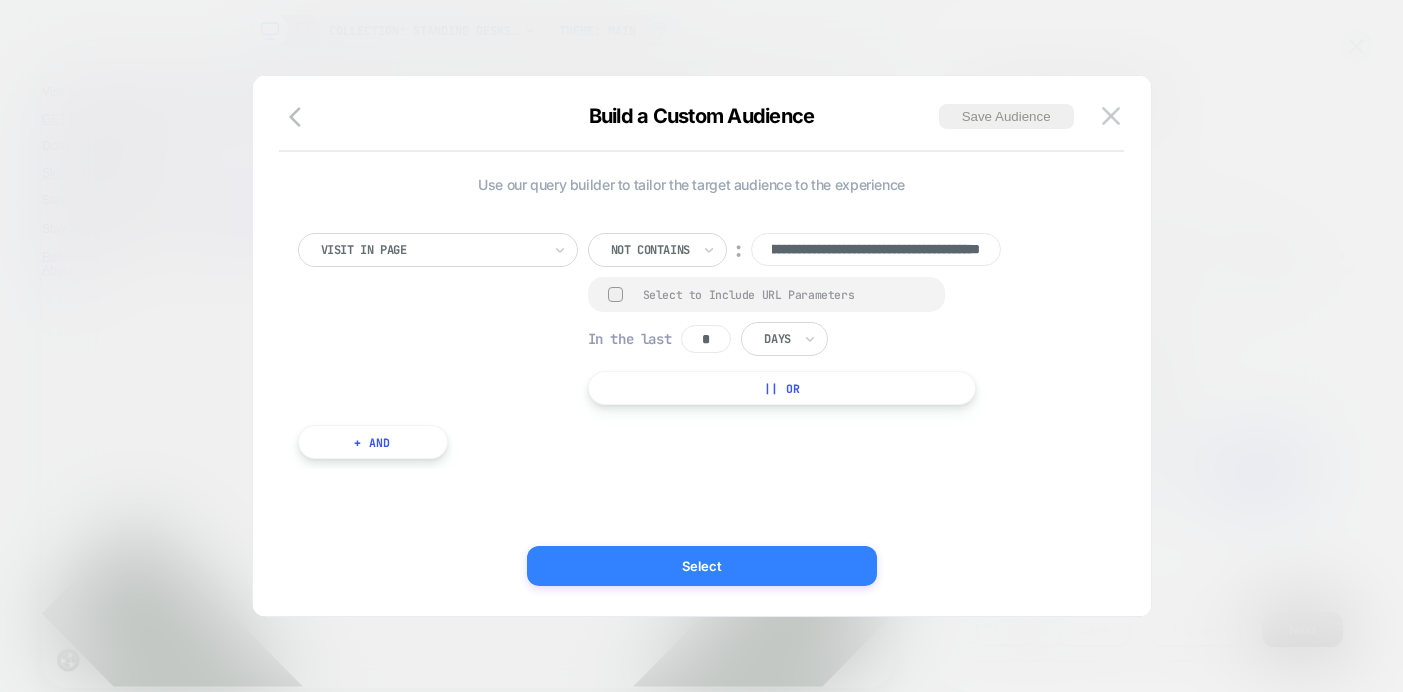 type on "**********" 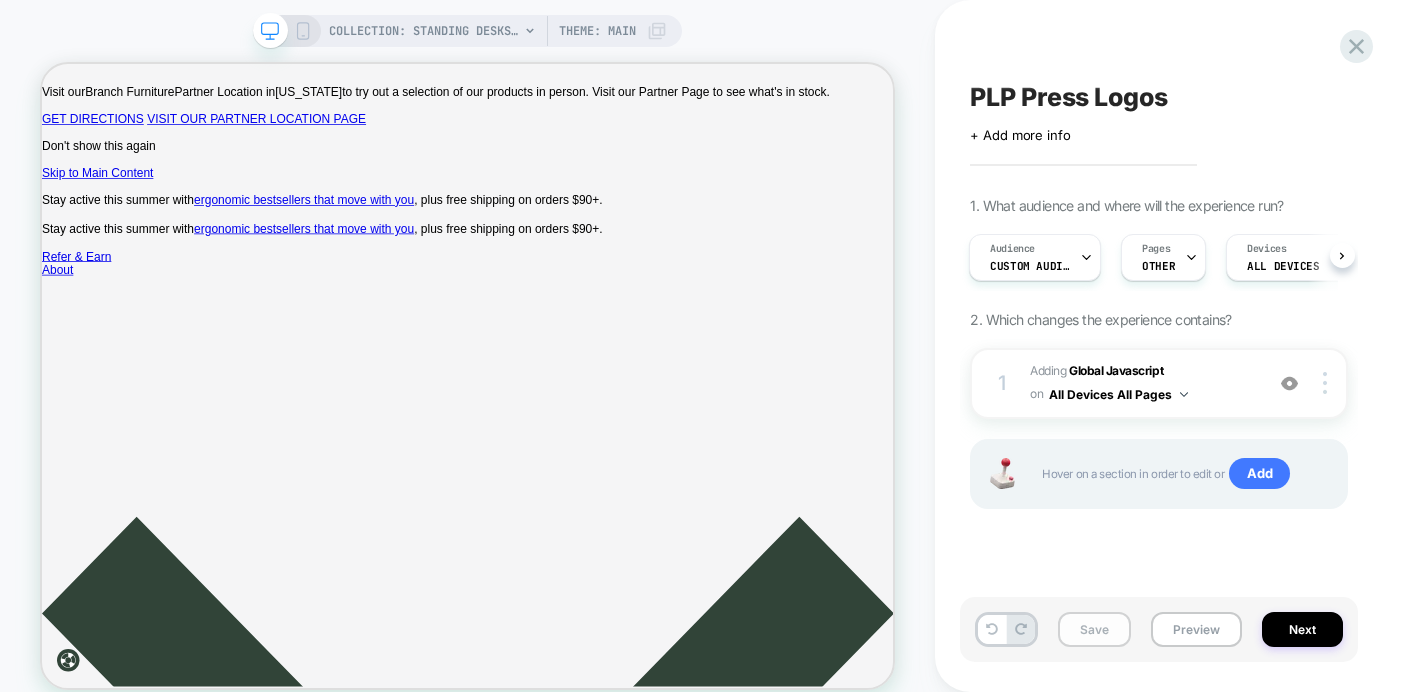 click on "Save" at bounding box center (1094, 629) 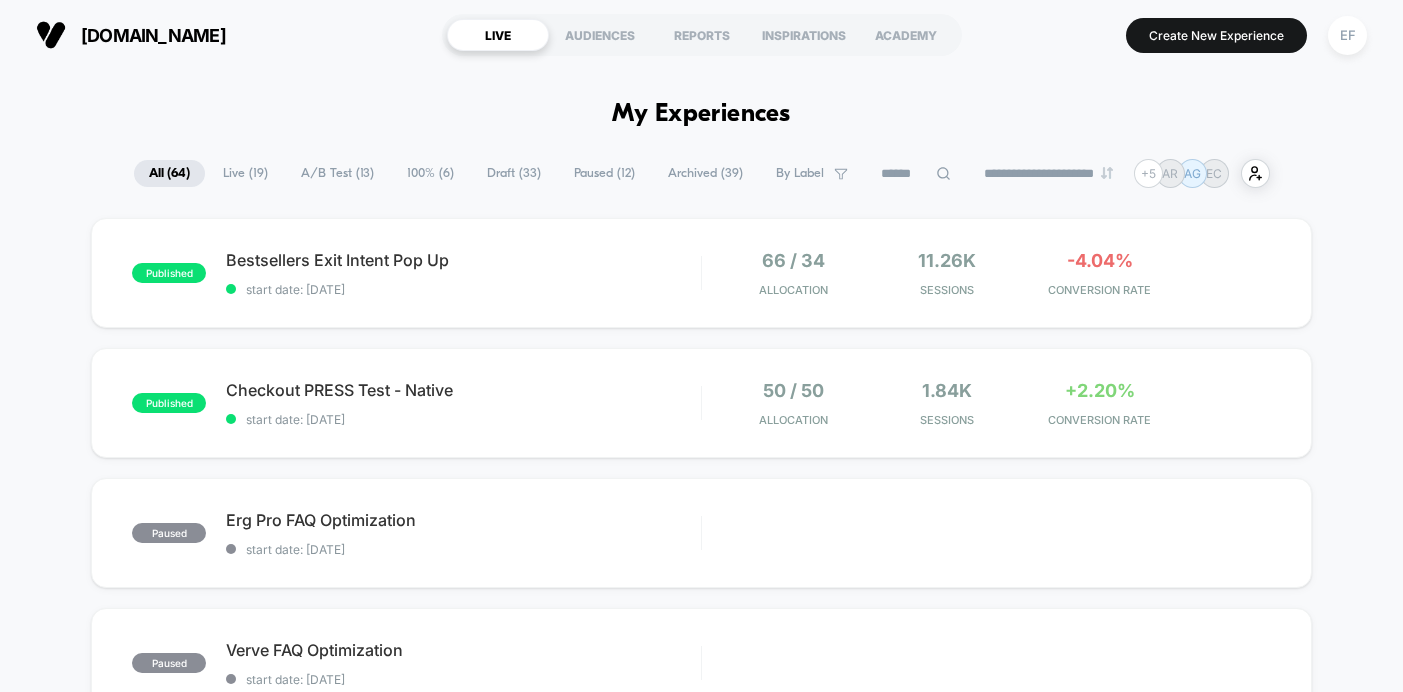 scroll, scrollTop: 0, scrollLeft: 0, axis: both 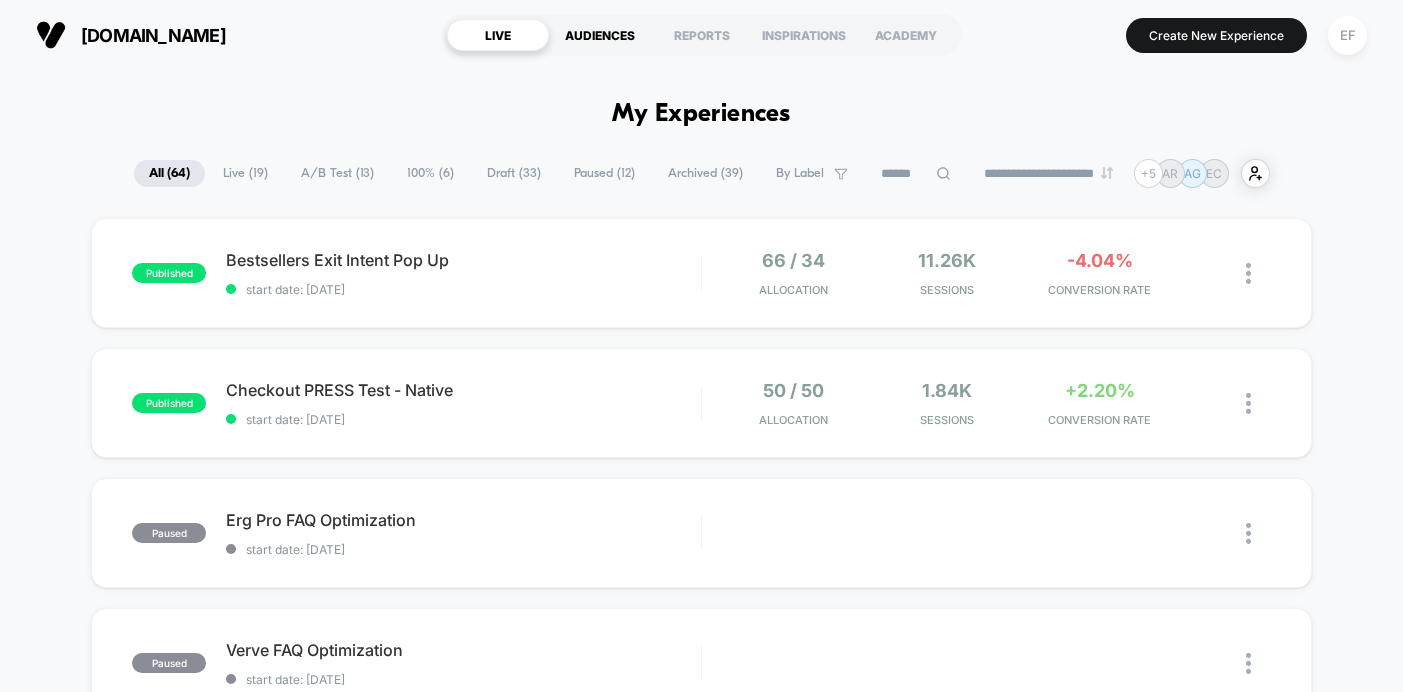 click on "AUDIENCES" at bounding box center (600, 35) 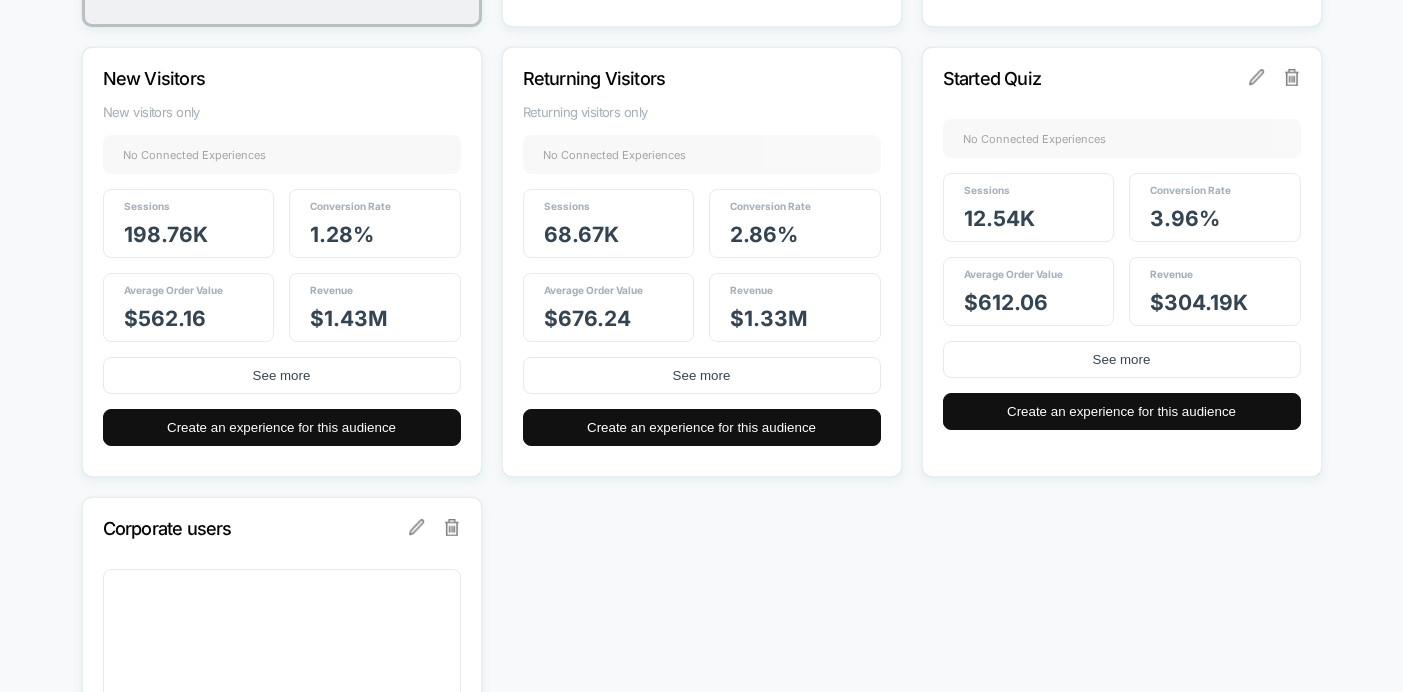 scroll, scrollTop: 700, scrollLeft: 0, axis: vertical 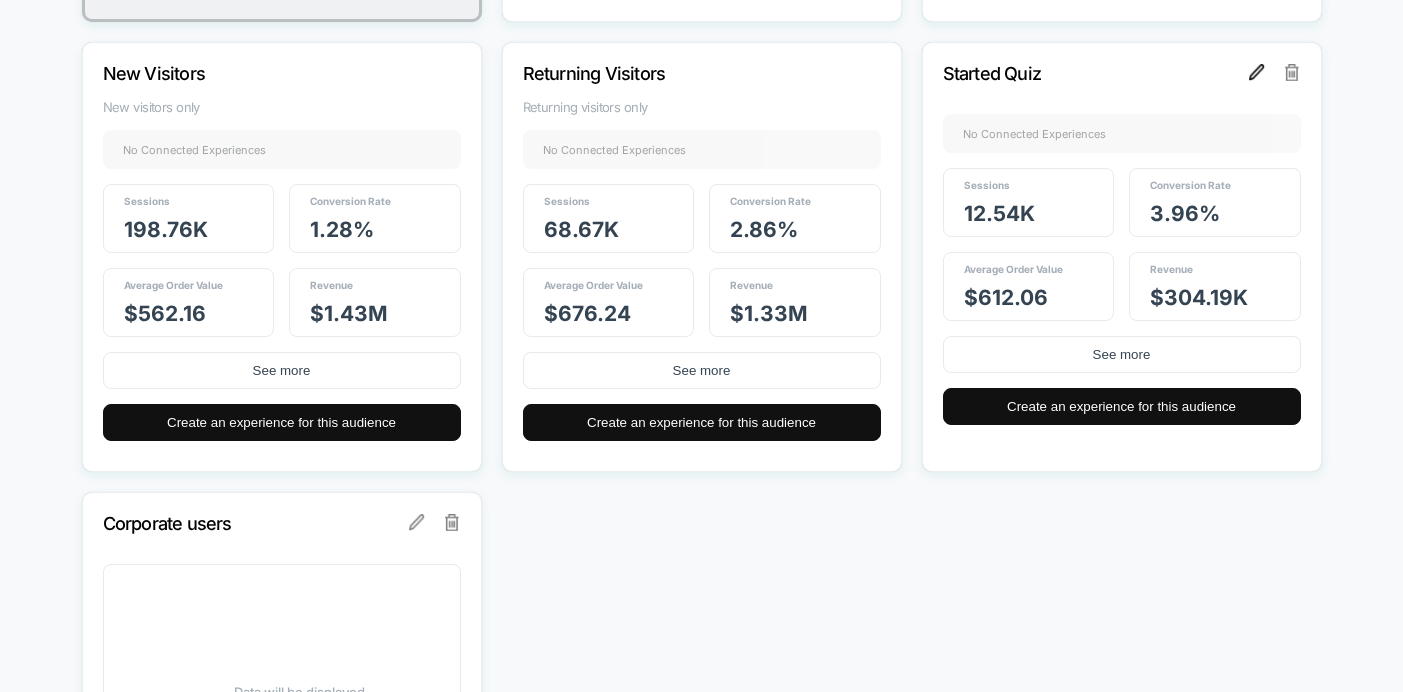 click at bounding box center (1257, 72) 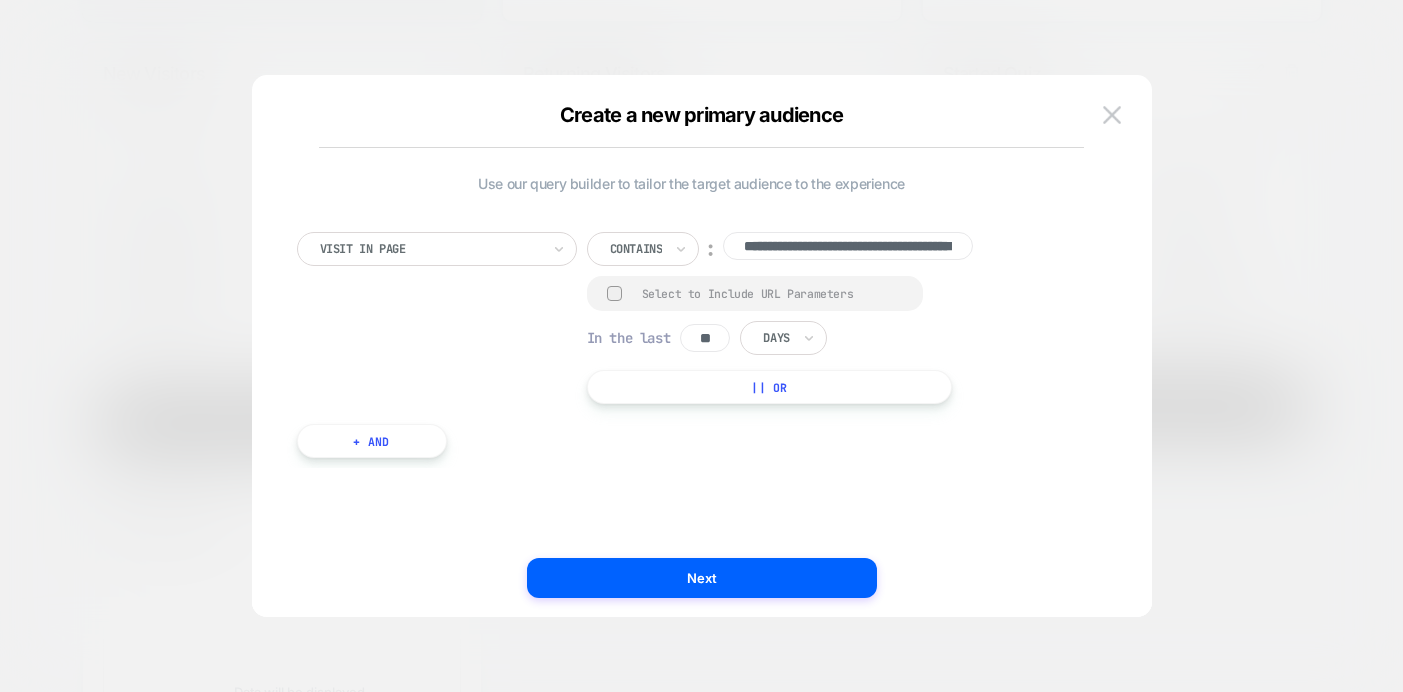 scroll, scrollTop: 0, scrollLeft: 146, axis: horizontal 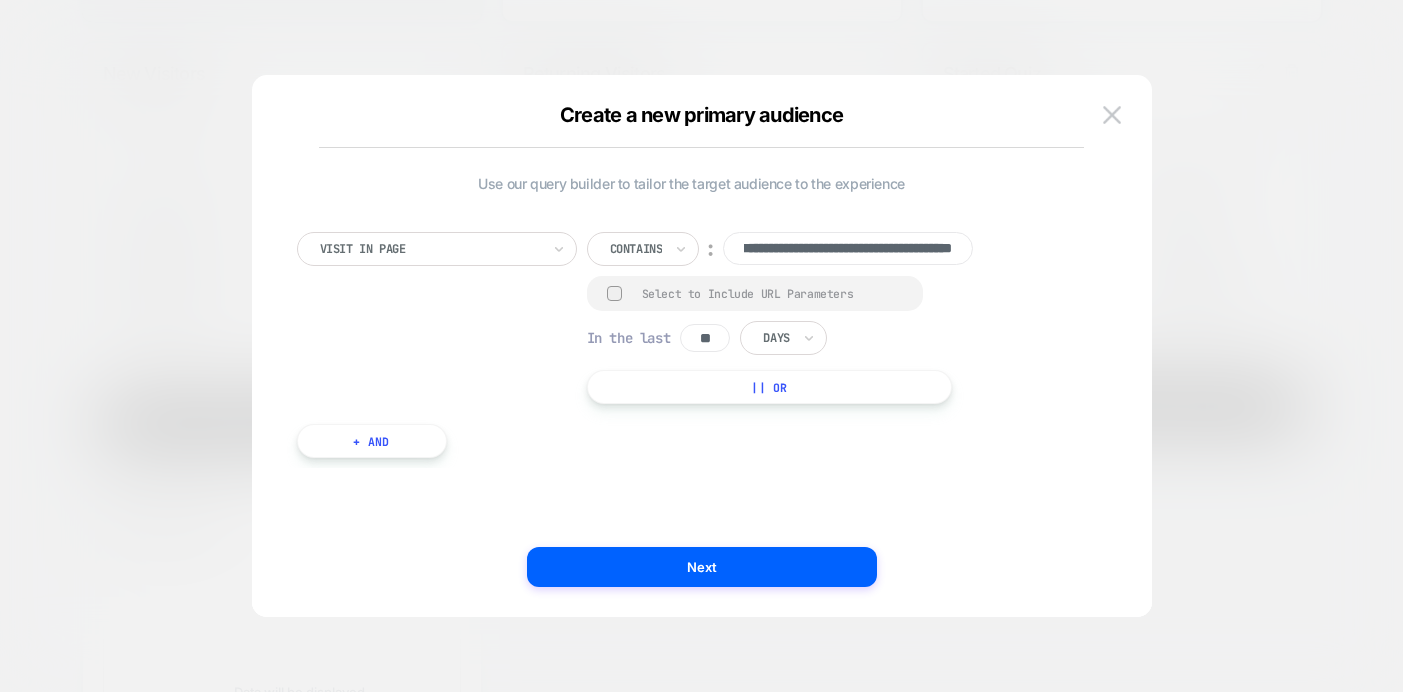 click on "**********" at bounding box center (848, 248) 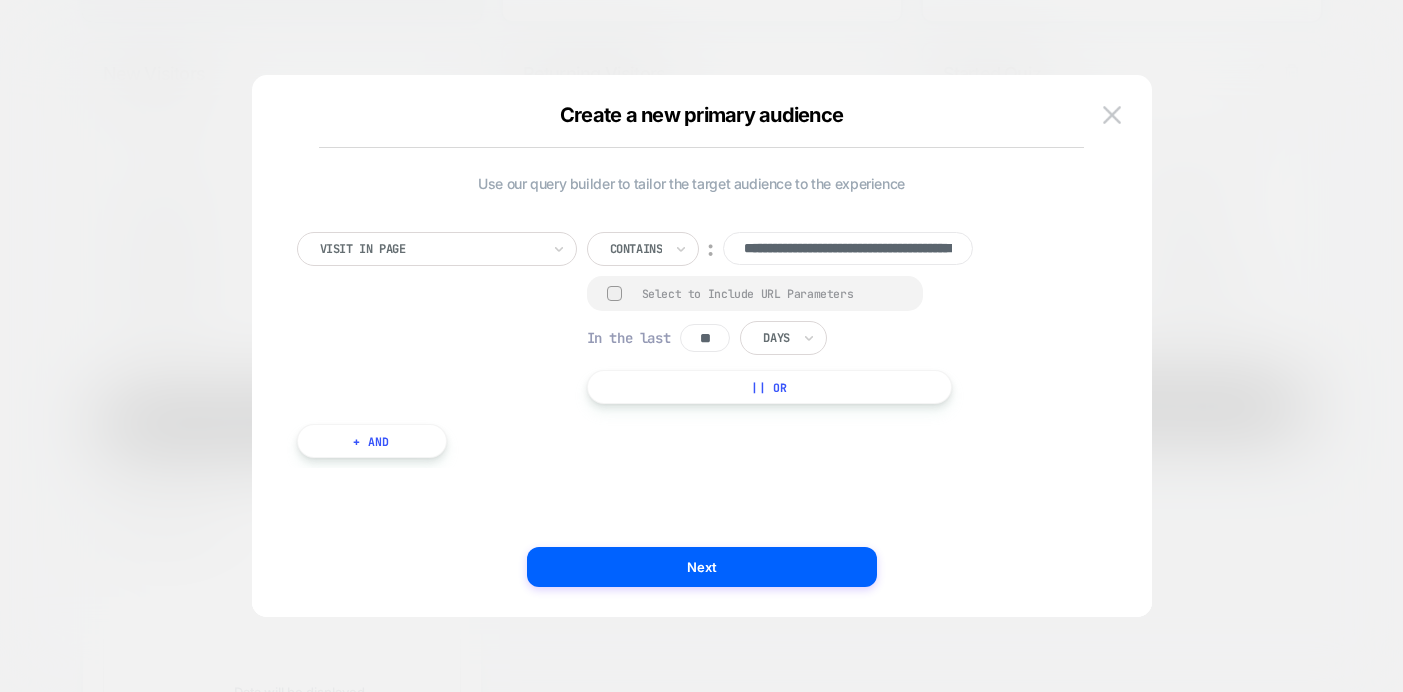 drag, startPoint x: 799, startPoint y: 251, endPoint x: 639, endPoint y: 255, distance: 160.04999 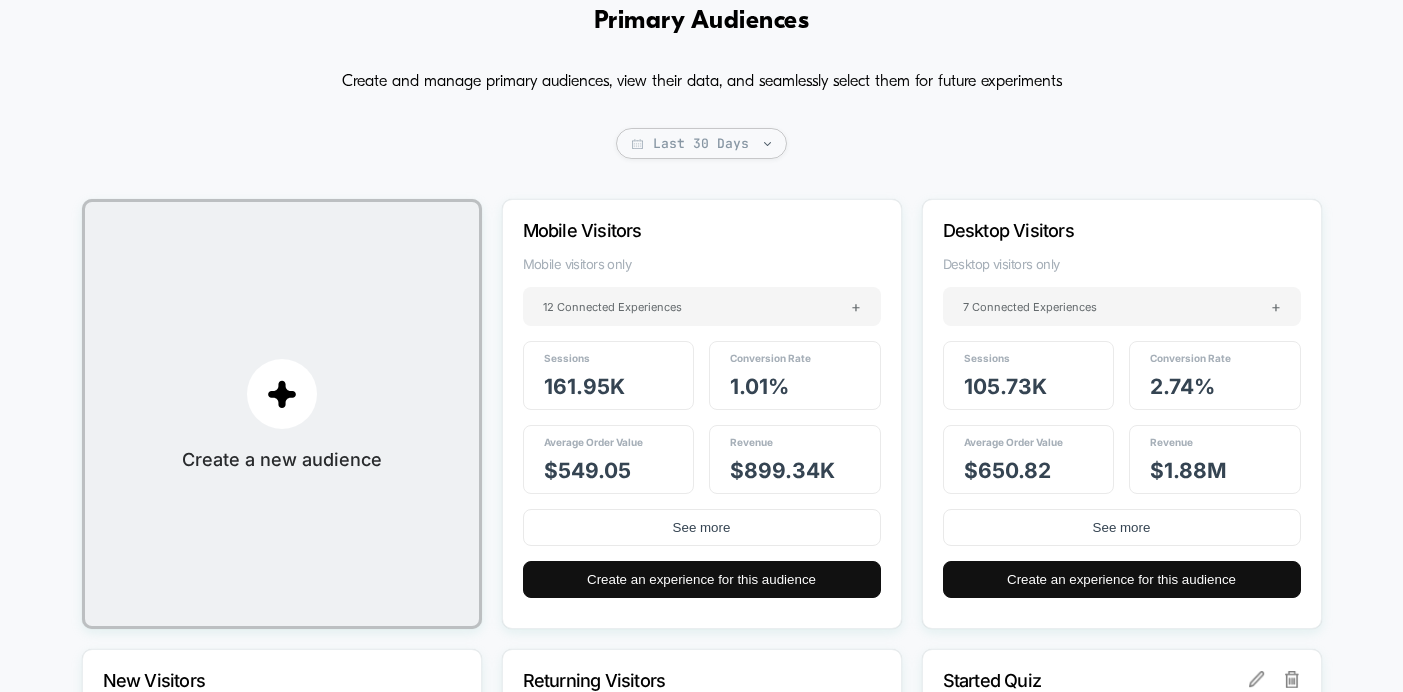 scroll, scrollTop: 0, scrollLeft: 0, axis: both 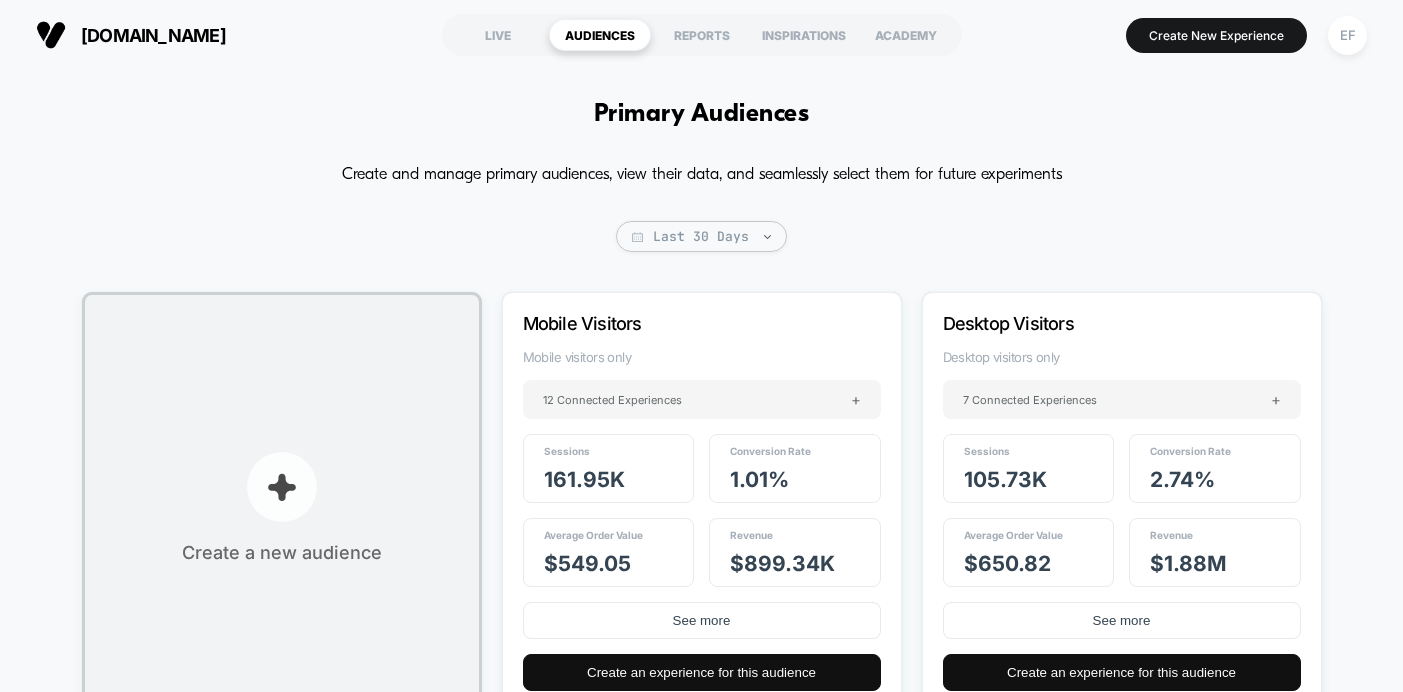 click on "Create a new audience" at bounding box center (282, 507) 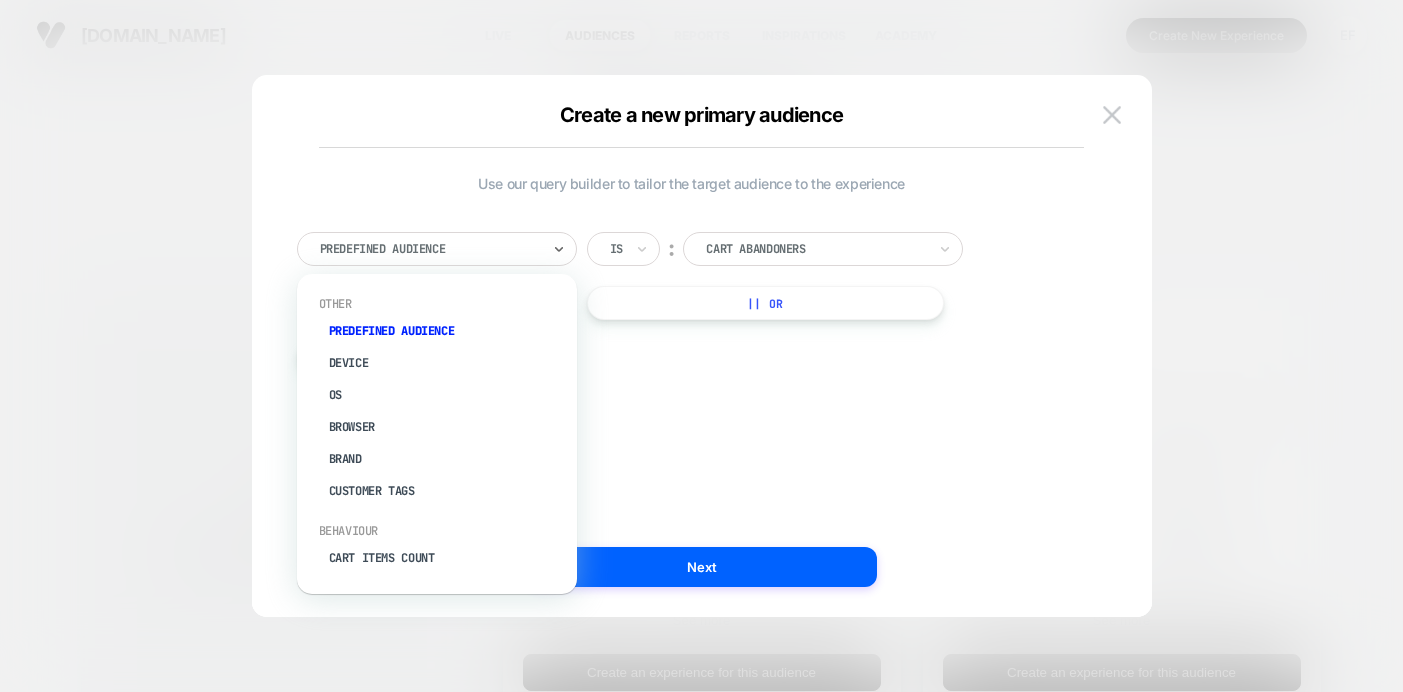 click on "Predefined Audience" at bounding box center [437, 249] 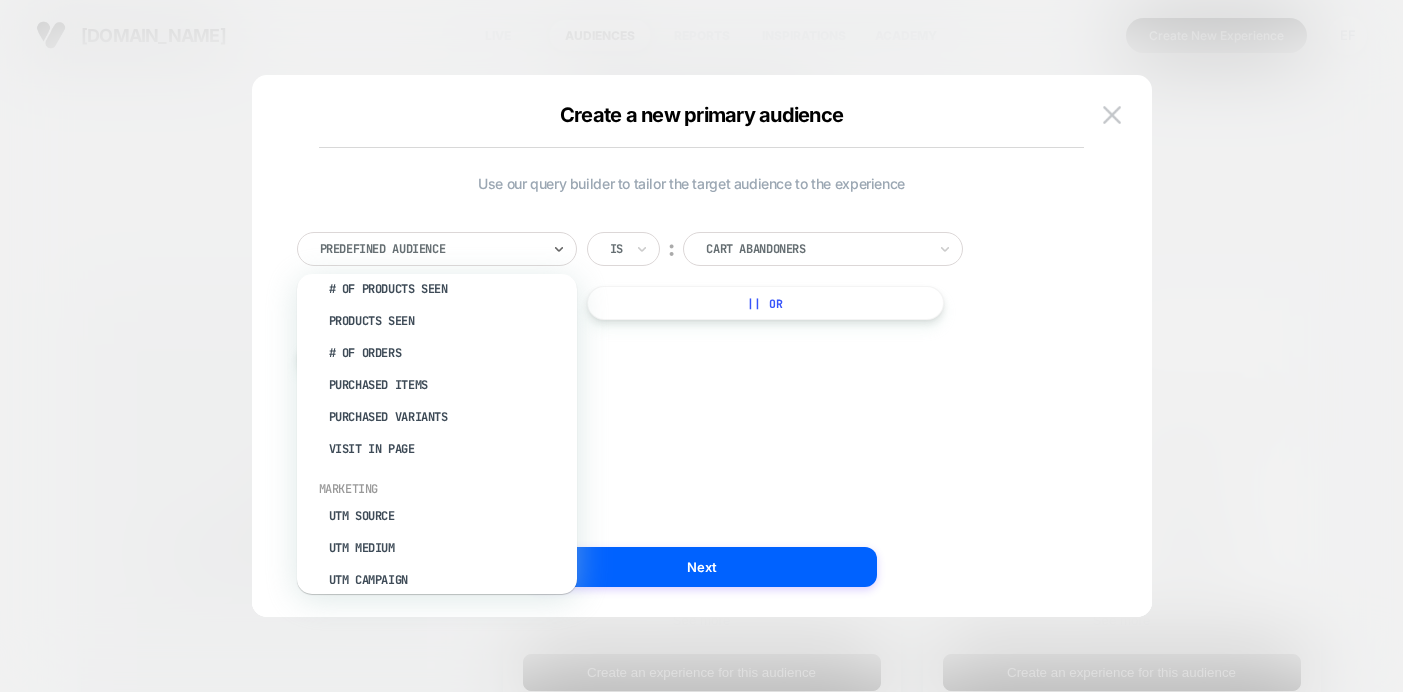 scroll, scrollTop: 710, scrollLeft: 0, axis: vertical 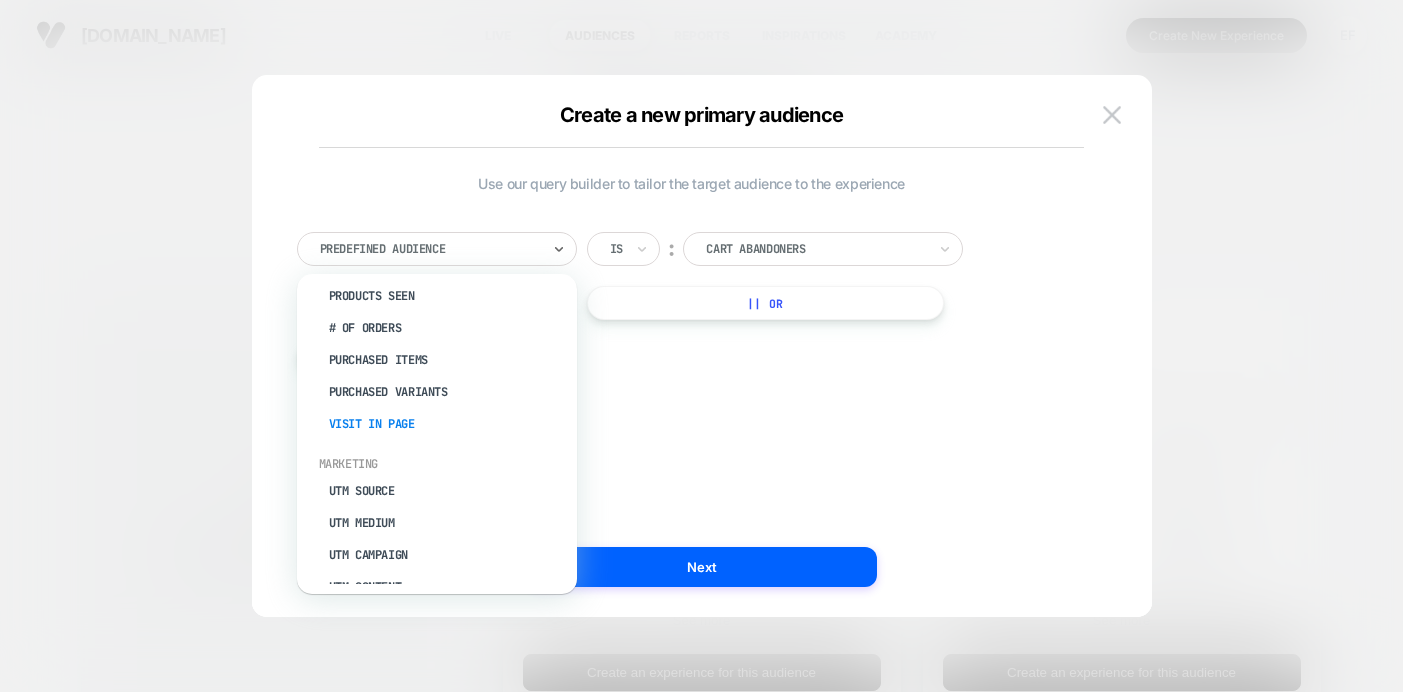 click on "Visit In Page" at bounding box center [447, 424] 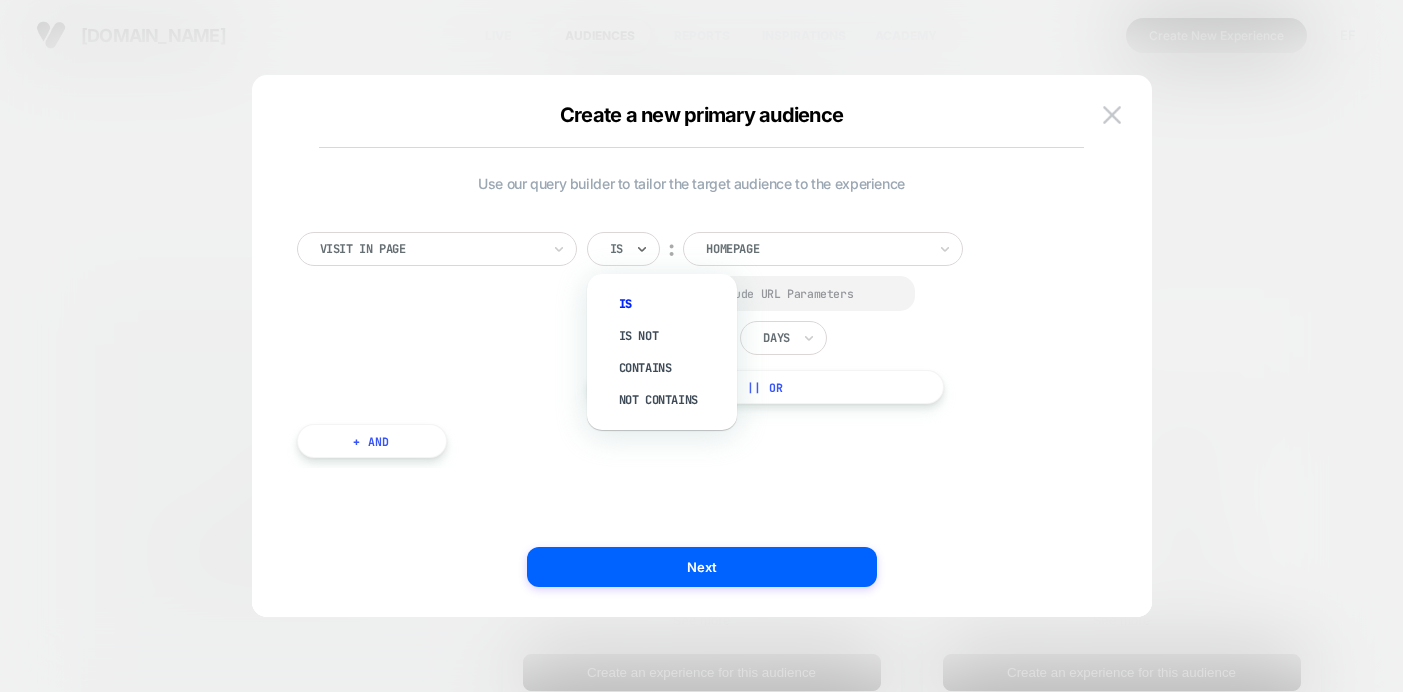 click on "Is" at bounding box center (623, 249) 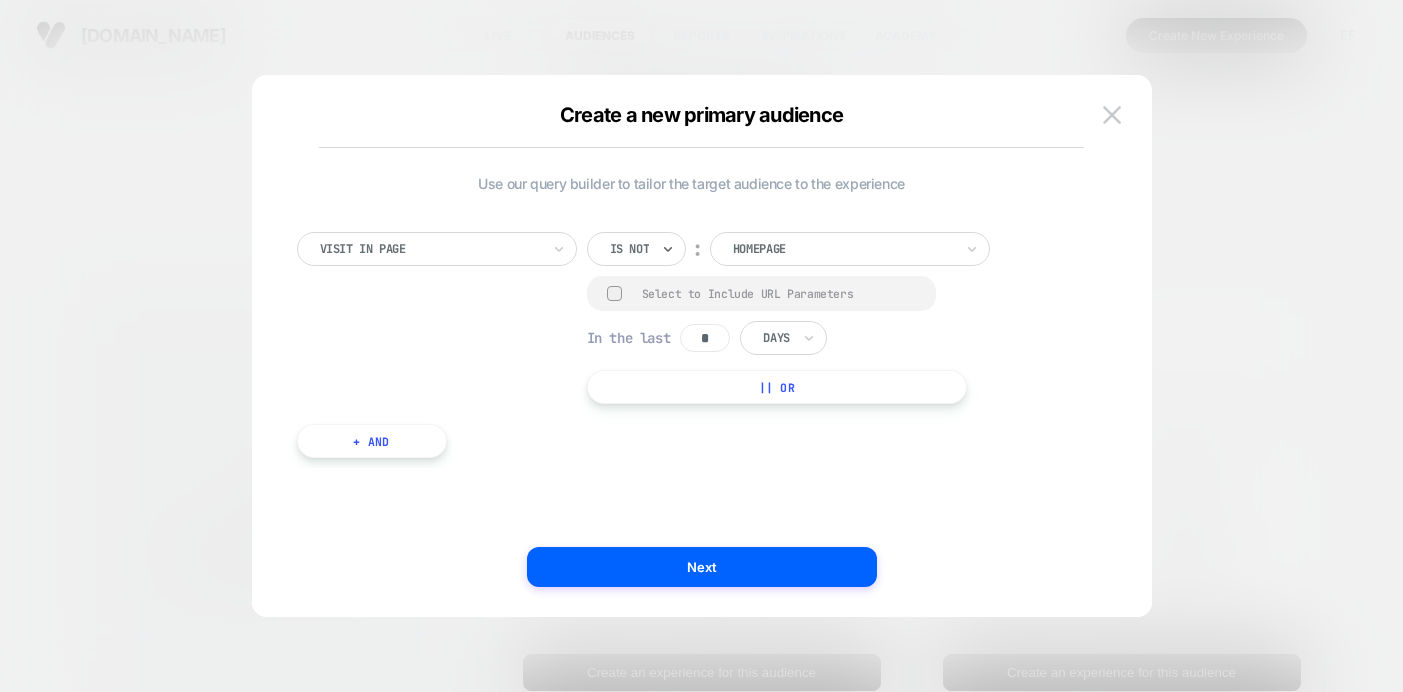 drag, startPoint x: 783, startPoint y: 243, endPoint x: 774, endPoint y: 257, distance: 16.643316 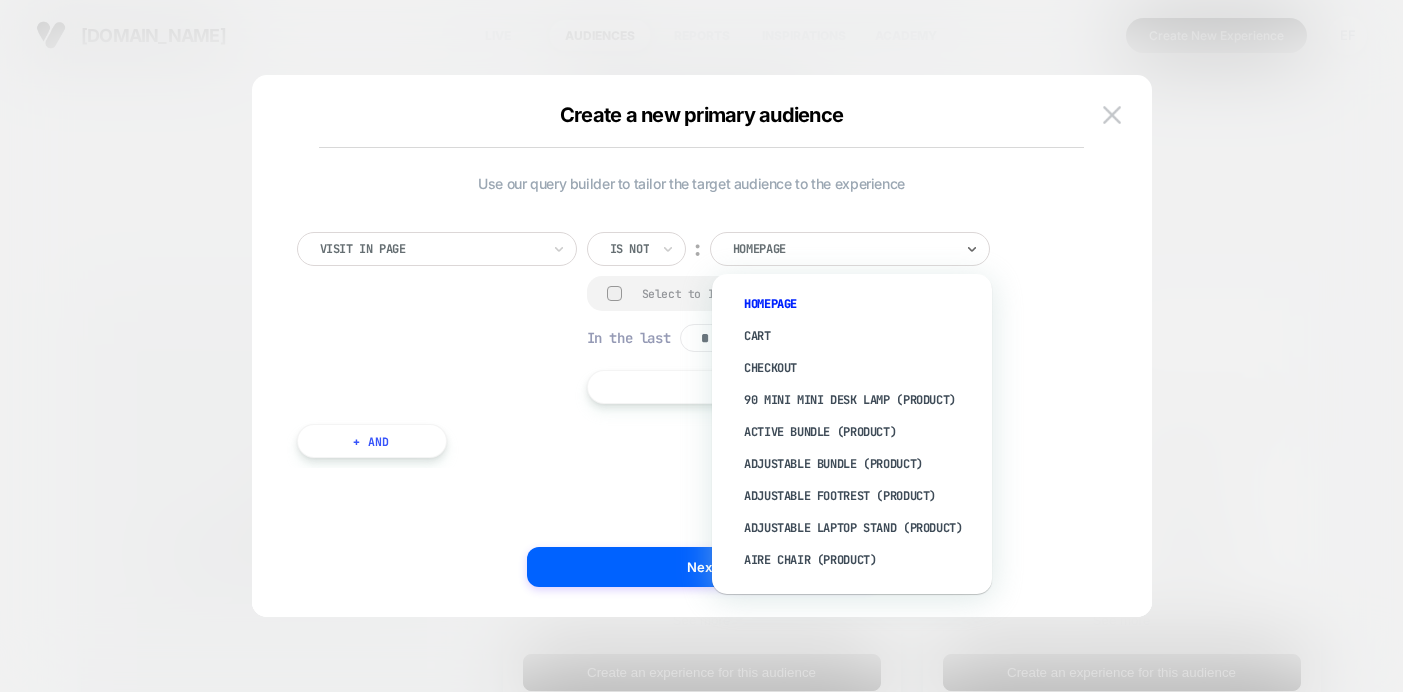 paste on "**********" 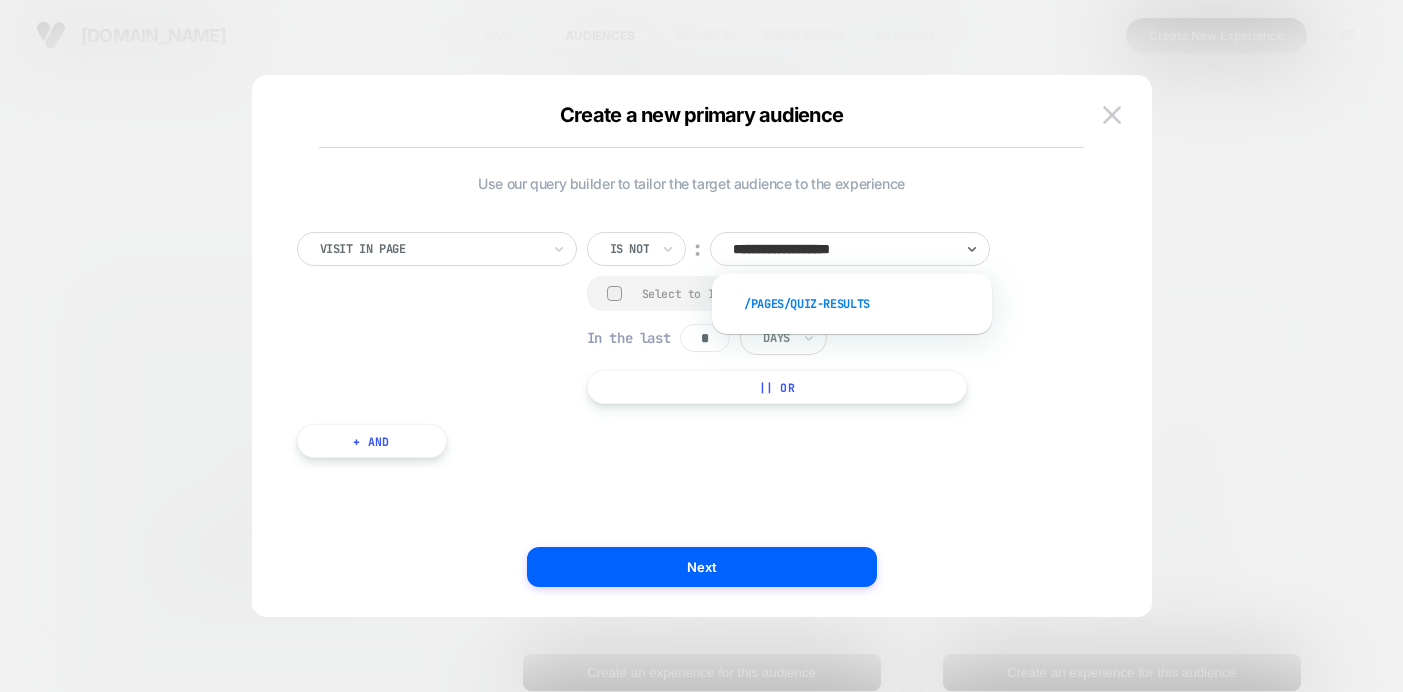 click on "/pages/quiz-results" at bounding box center (862, 304) 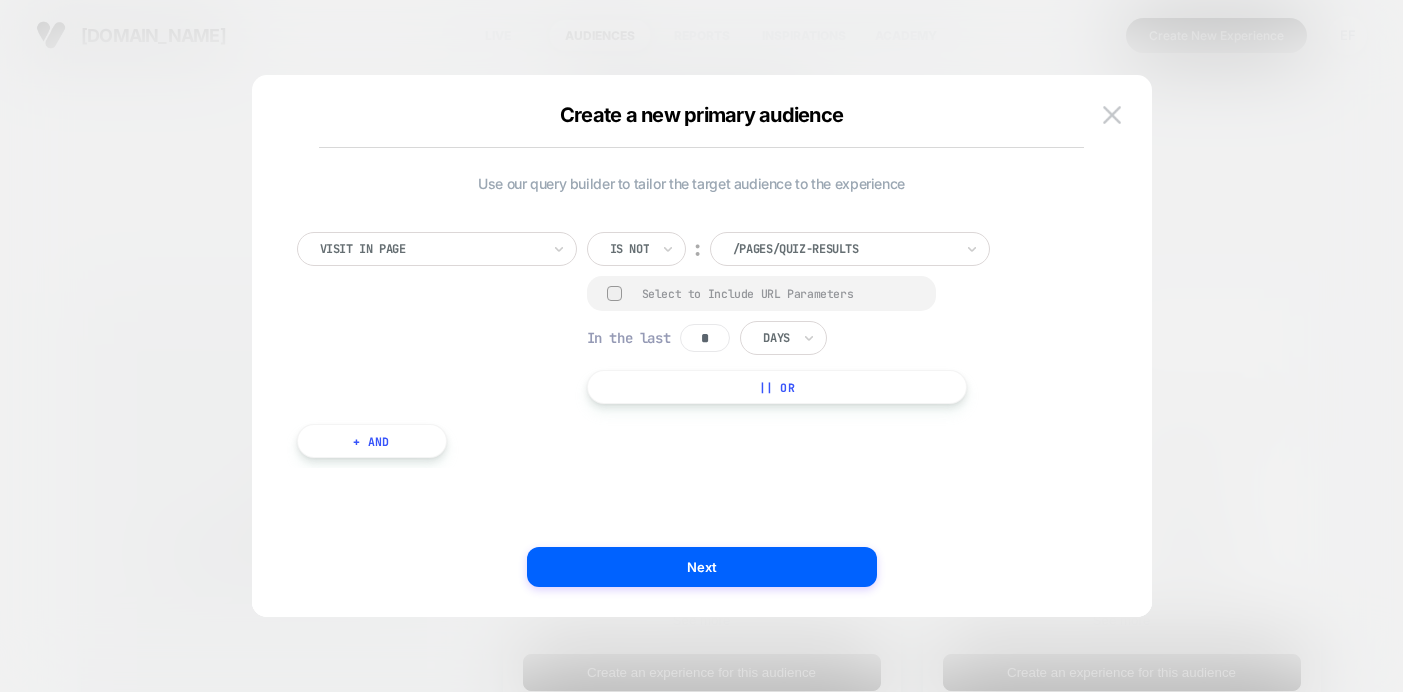 click at bounding box center [737, 249] 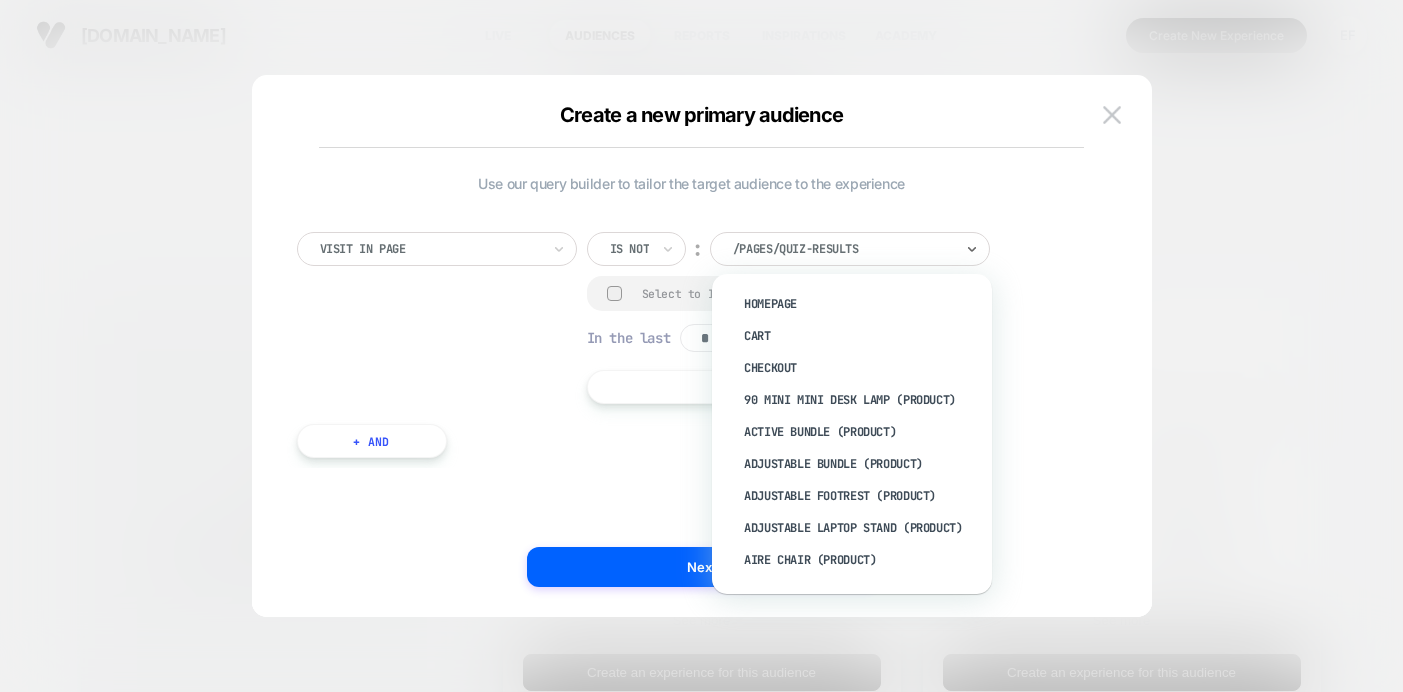click at bounding box center (737, 249) 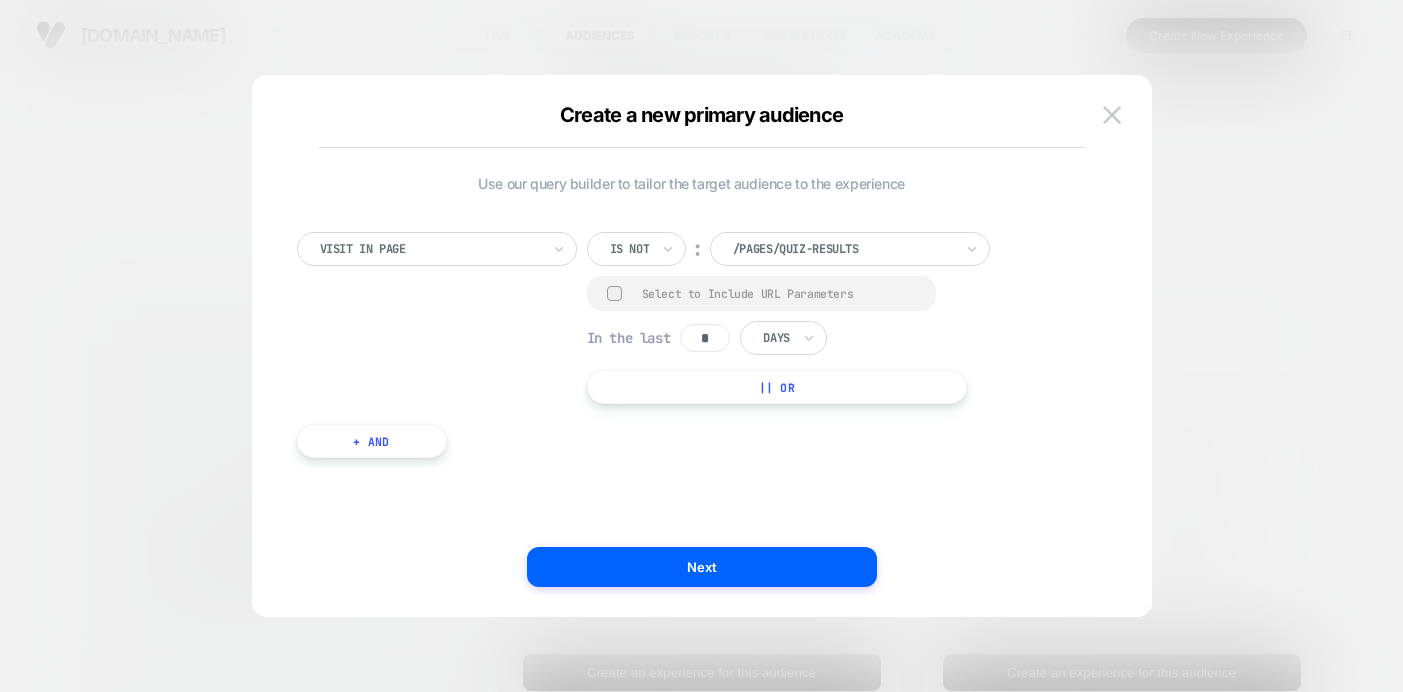 click on "/pages/quiz-results" at bounding box center [843, 249] 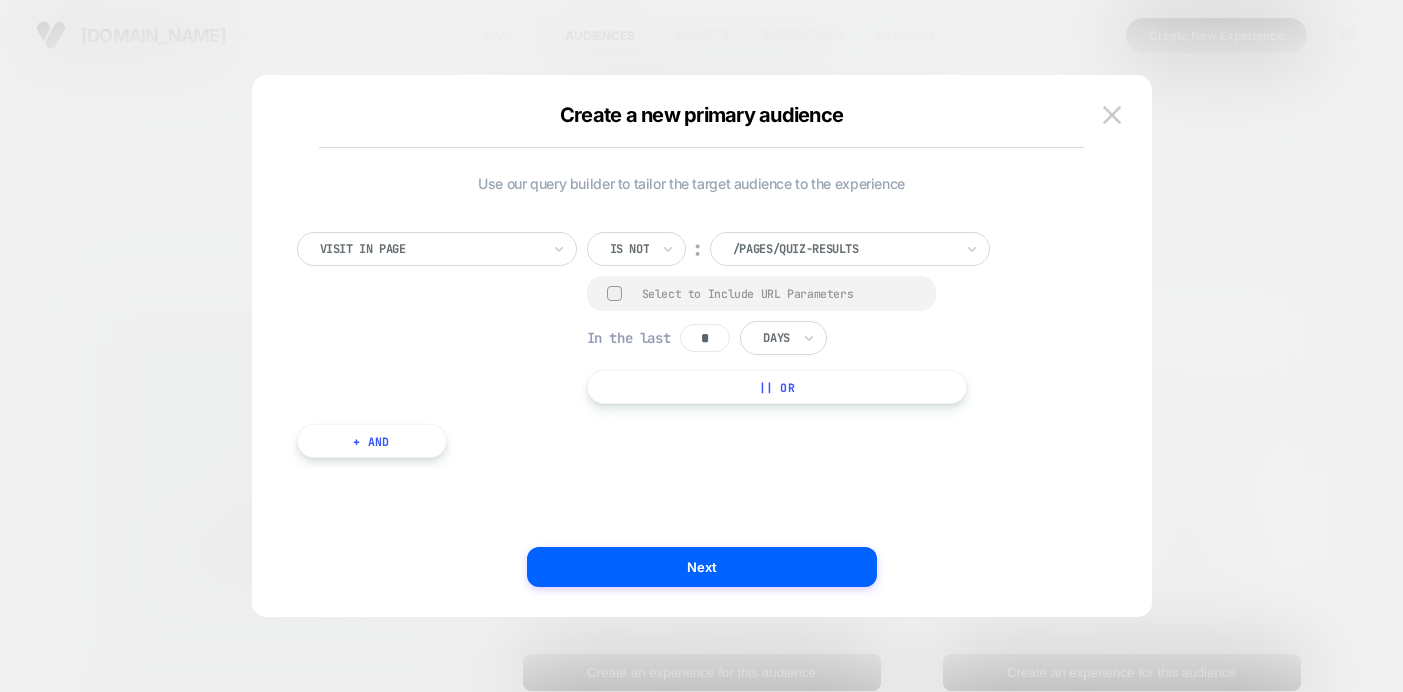 click at bounding box center (843, 249) 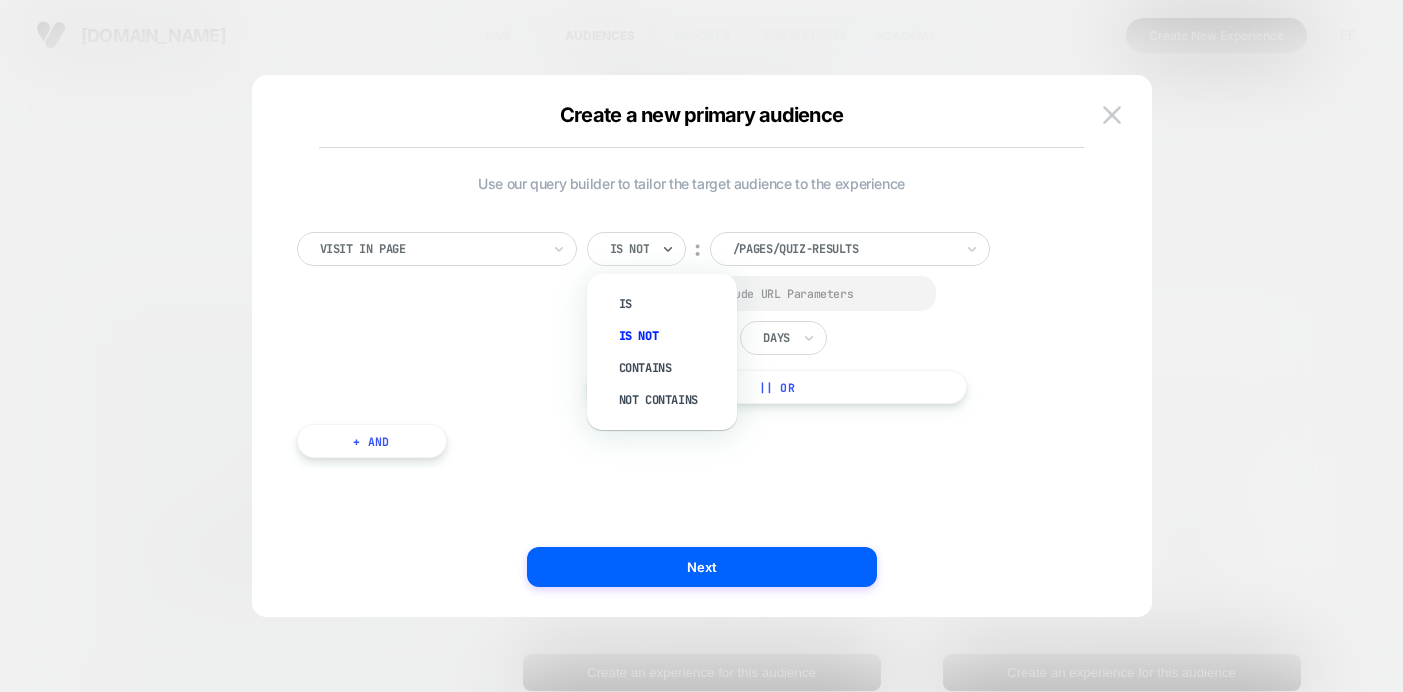 click at bounding box center [630, 249] 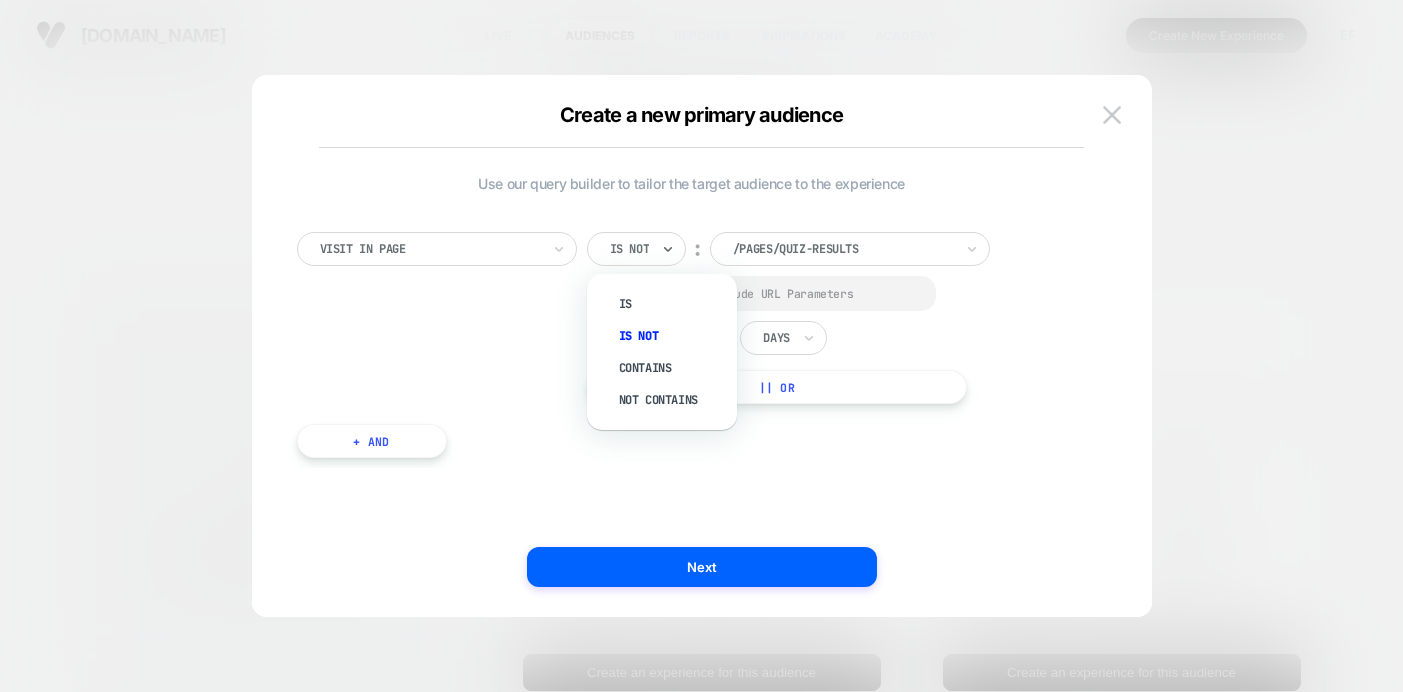 click on "Not contains" at bounding box center (672, 400) 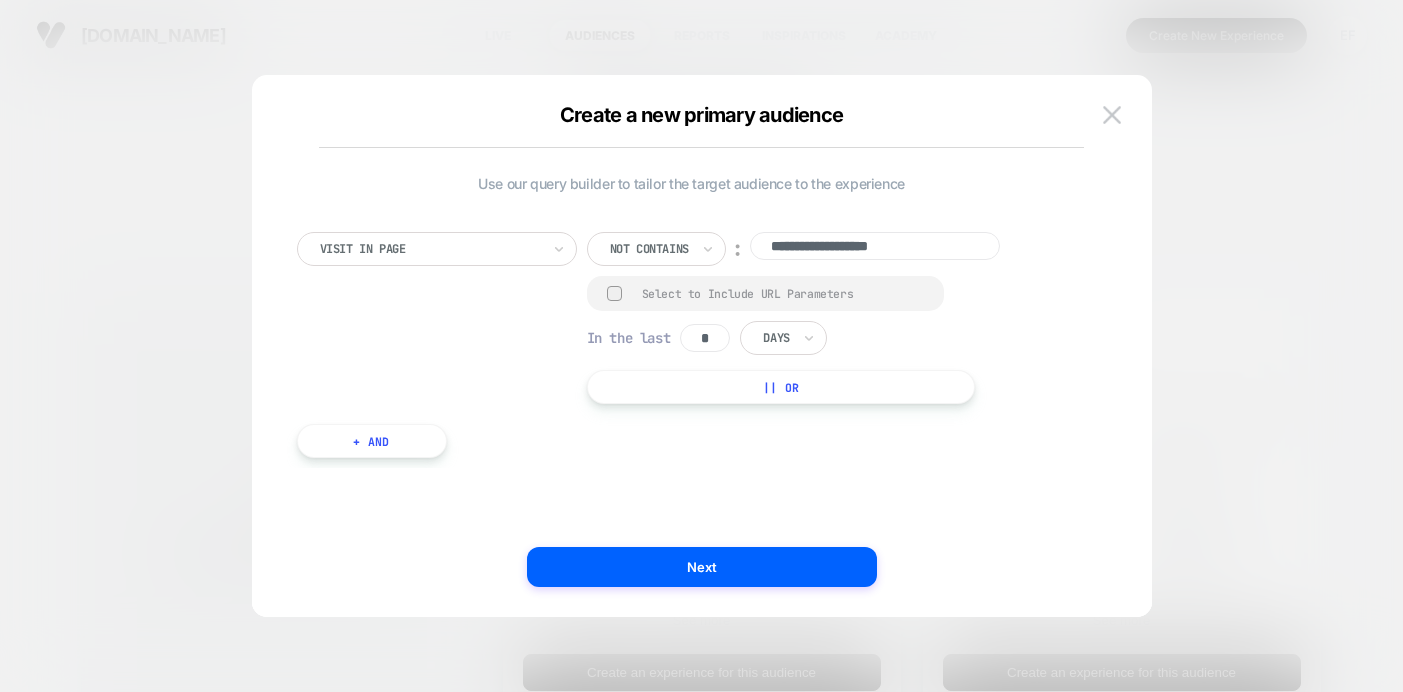 click on "**********" at bounding box center [875, 246] 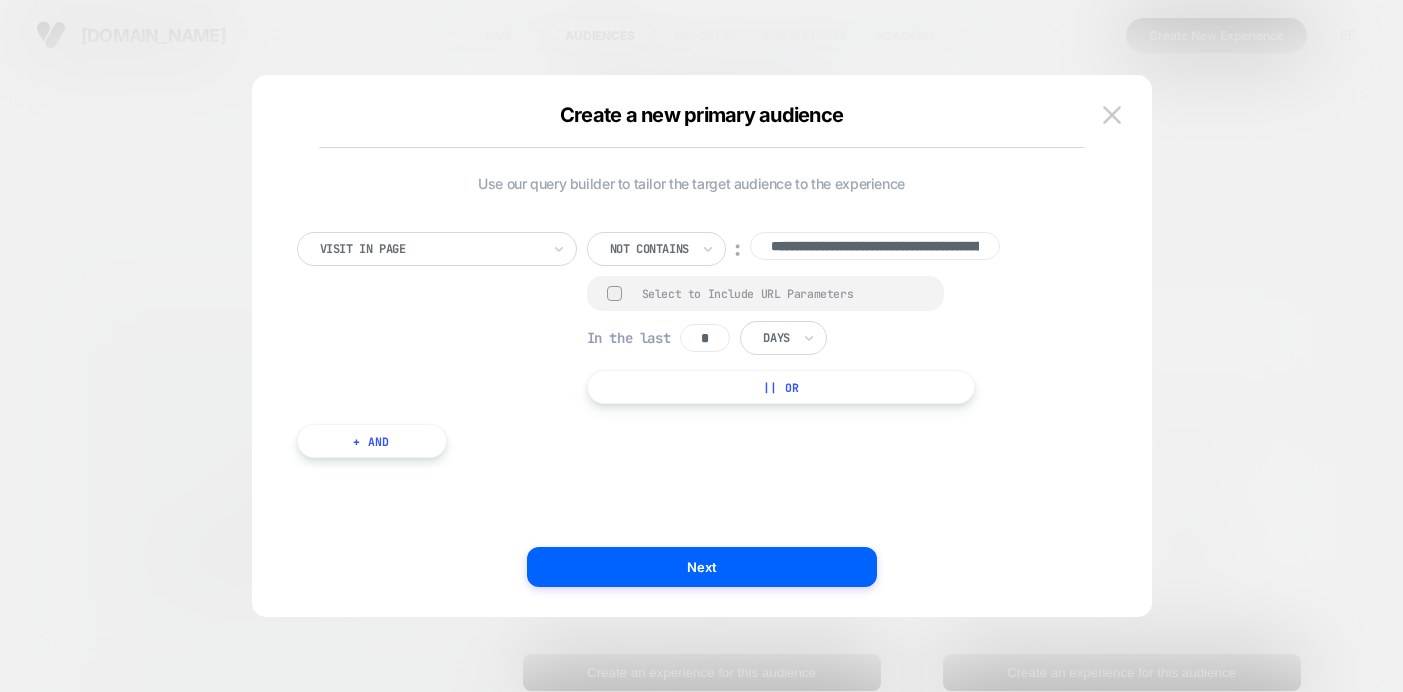 scroll, scrollTop: 0, scrollLeft: 213, axis: horizontal 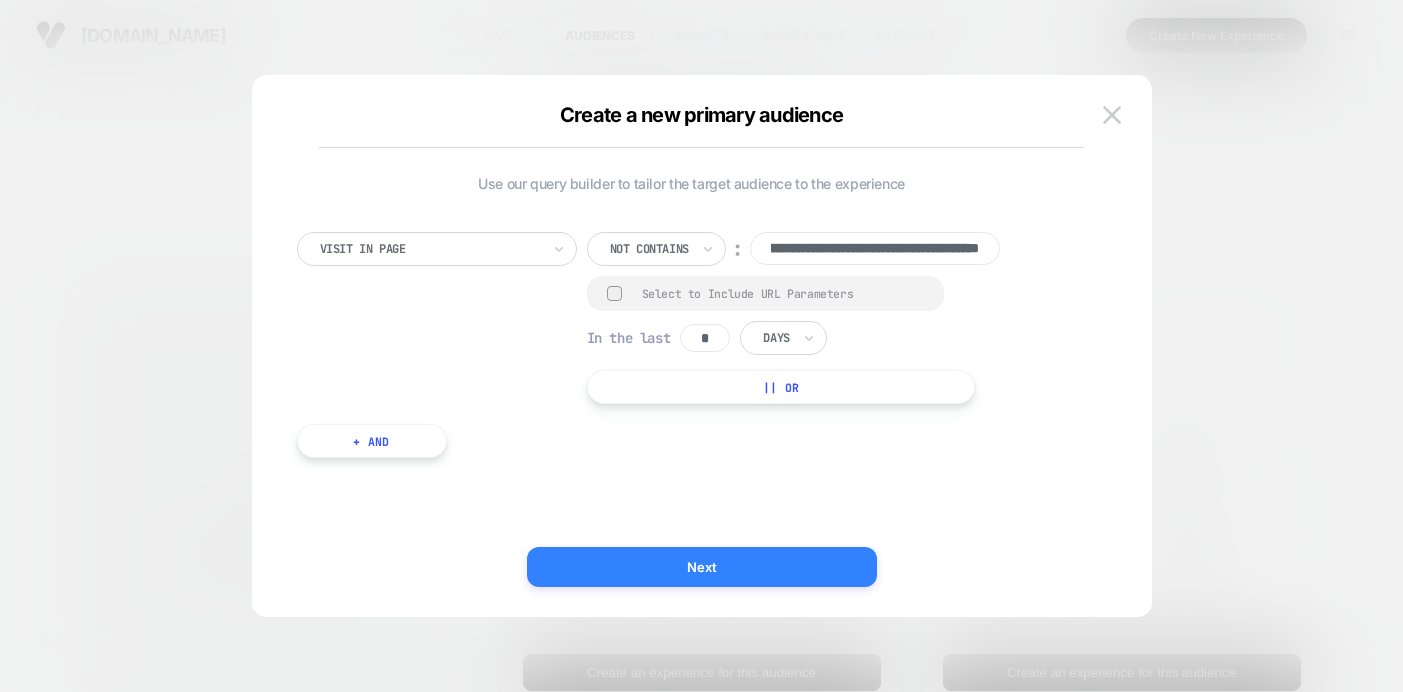 type on "**********" 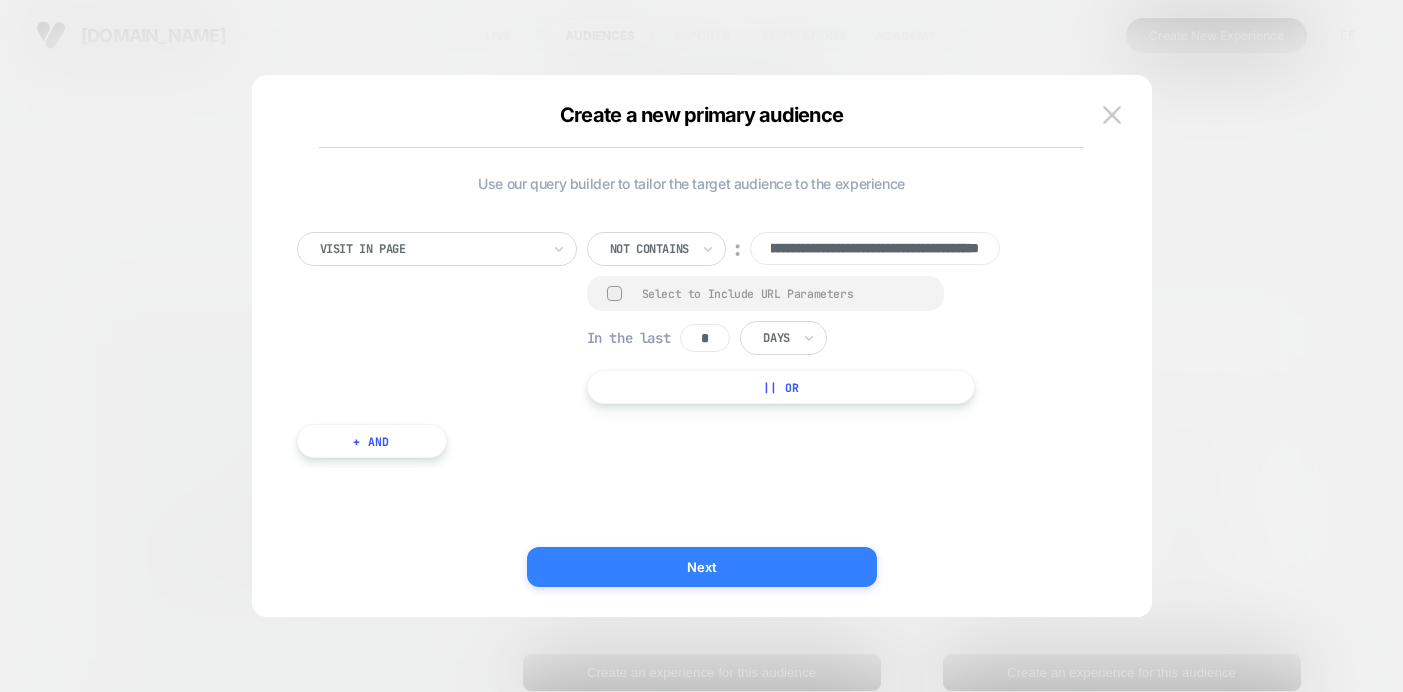 scroll, scrollTop: 0, scrollLeft: 0, axis: both 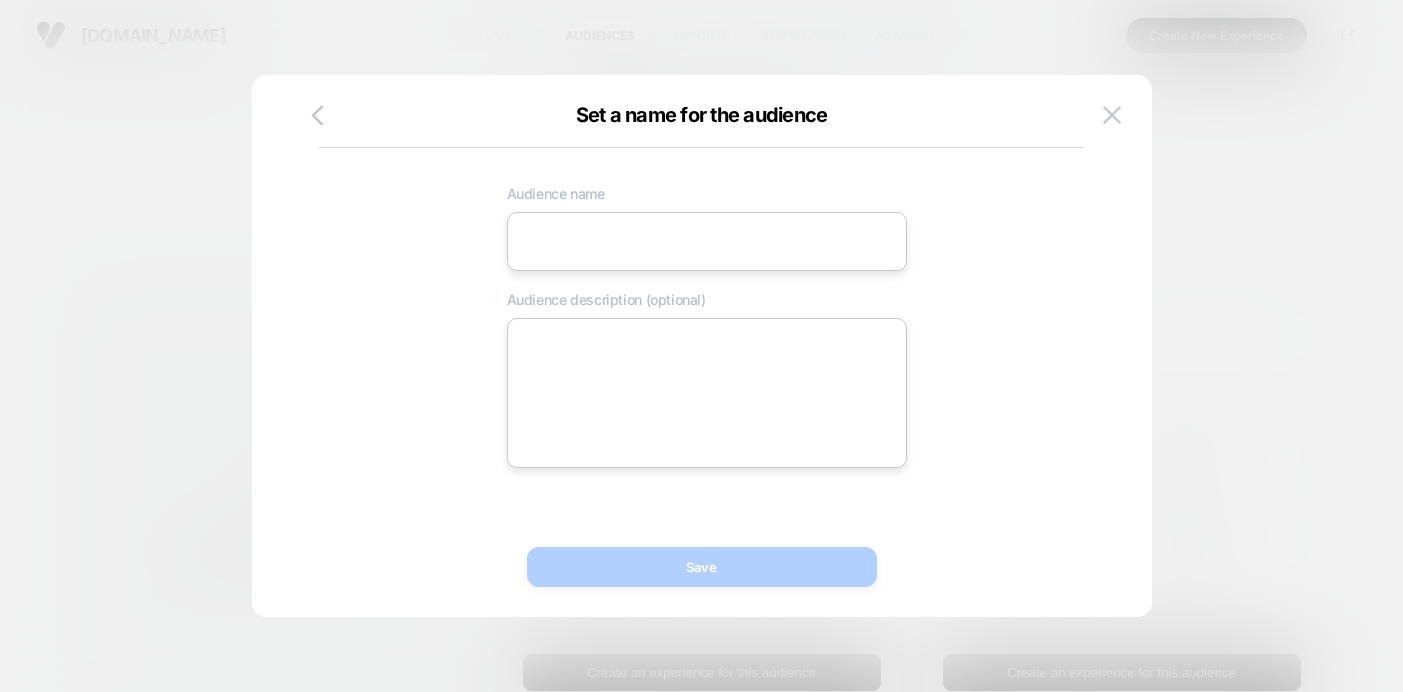 click at bounding box center (707, 241) 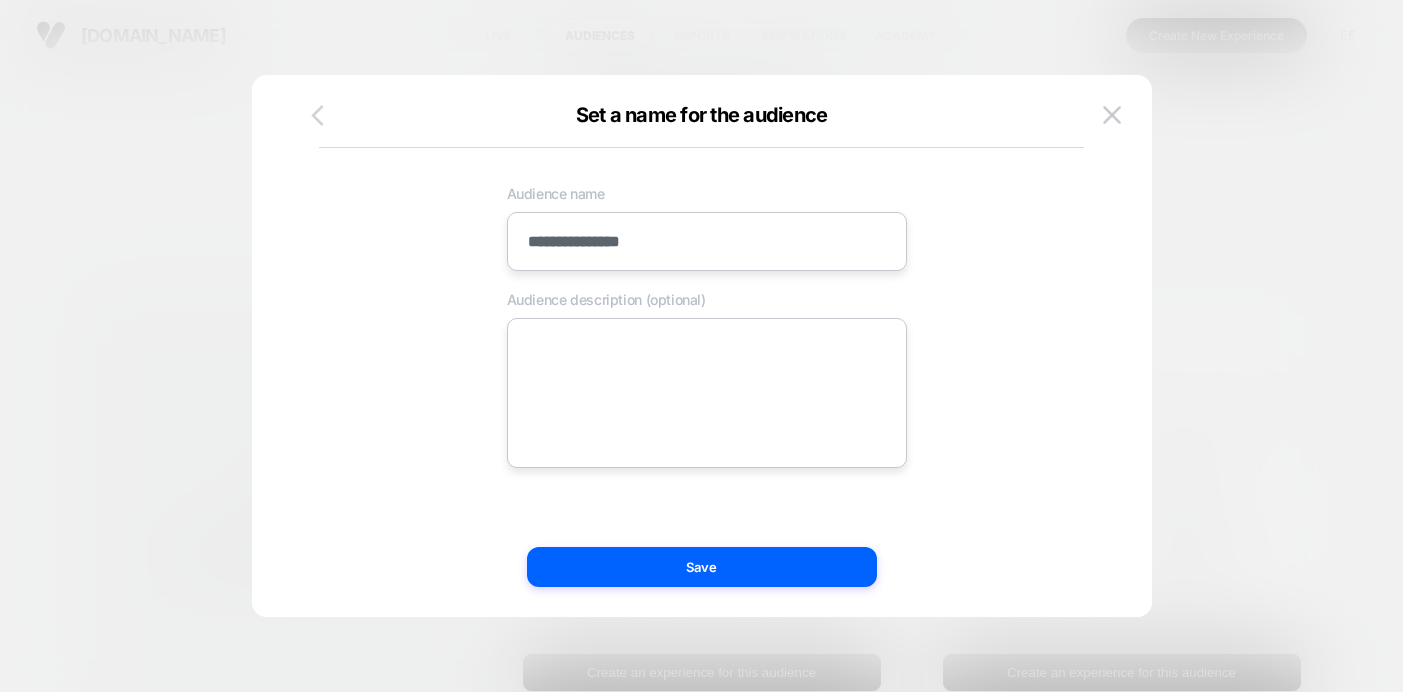 type on "**********" 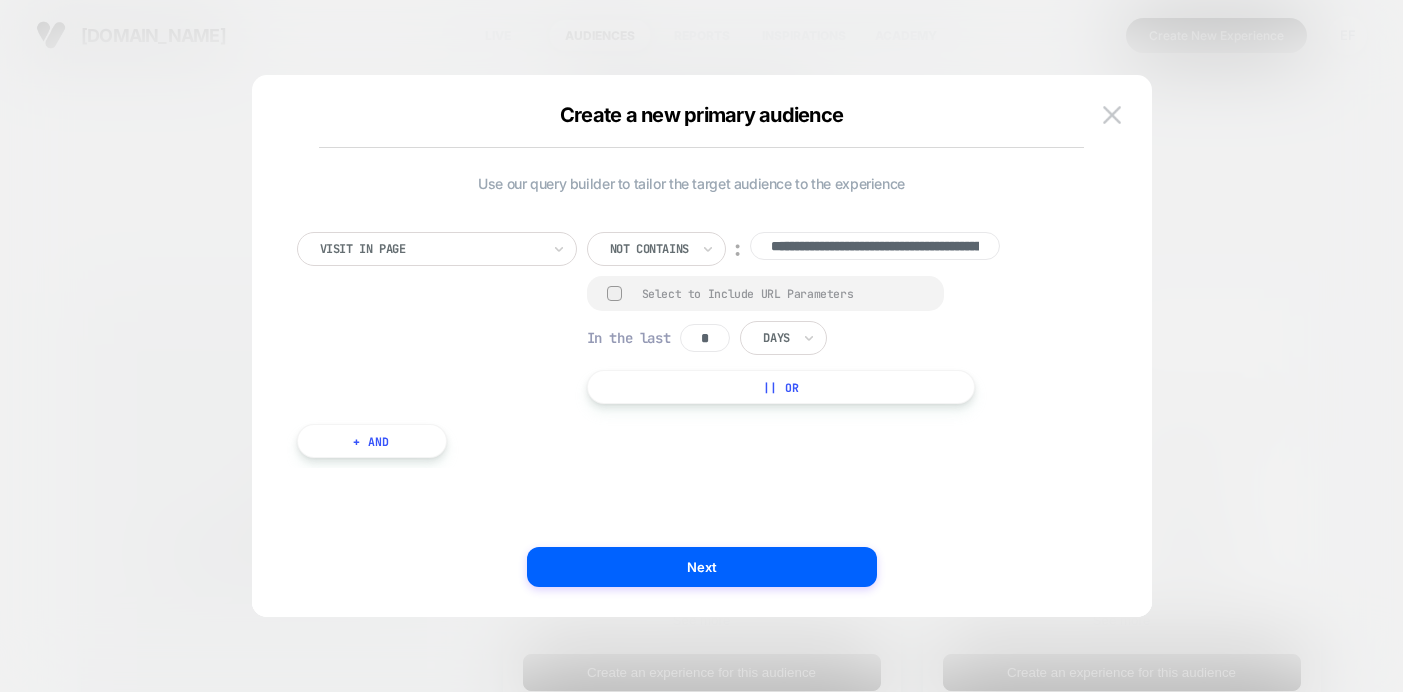 click at bounding box center (649, 249) 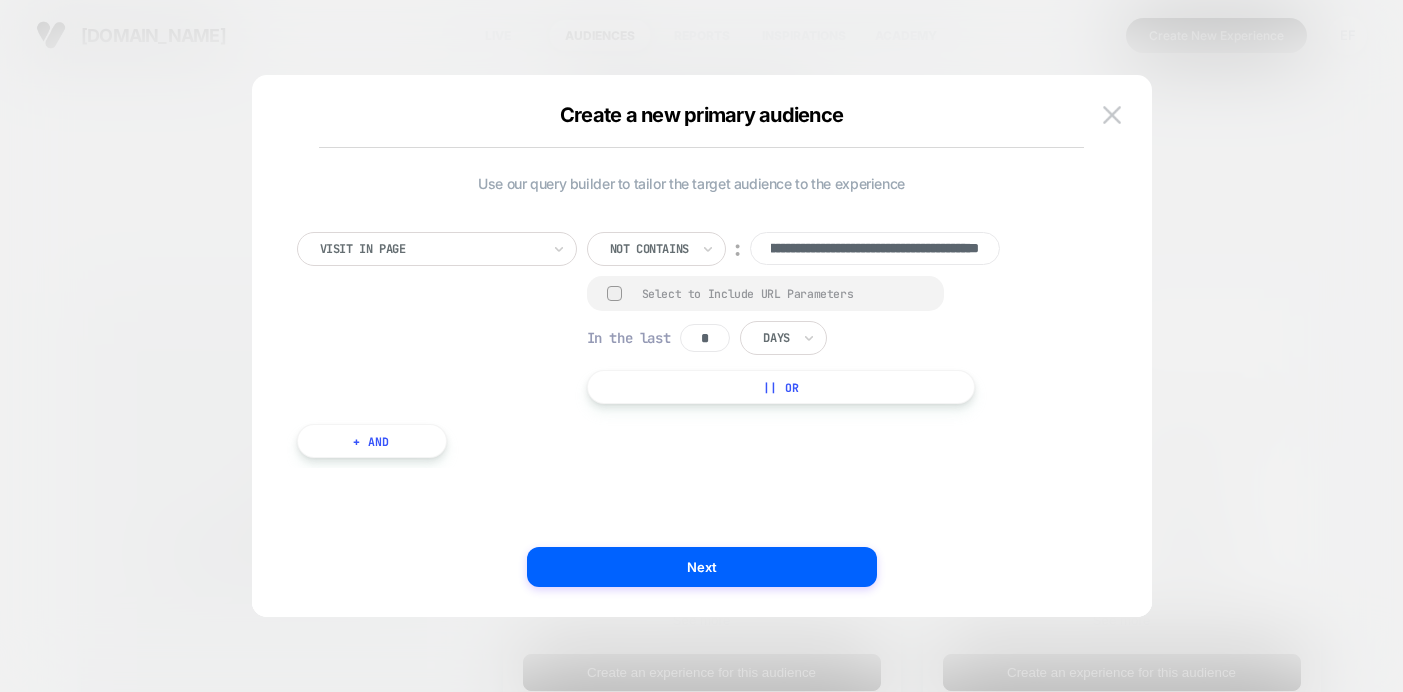 click at bounding box center [649, 249] 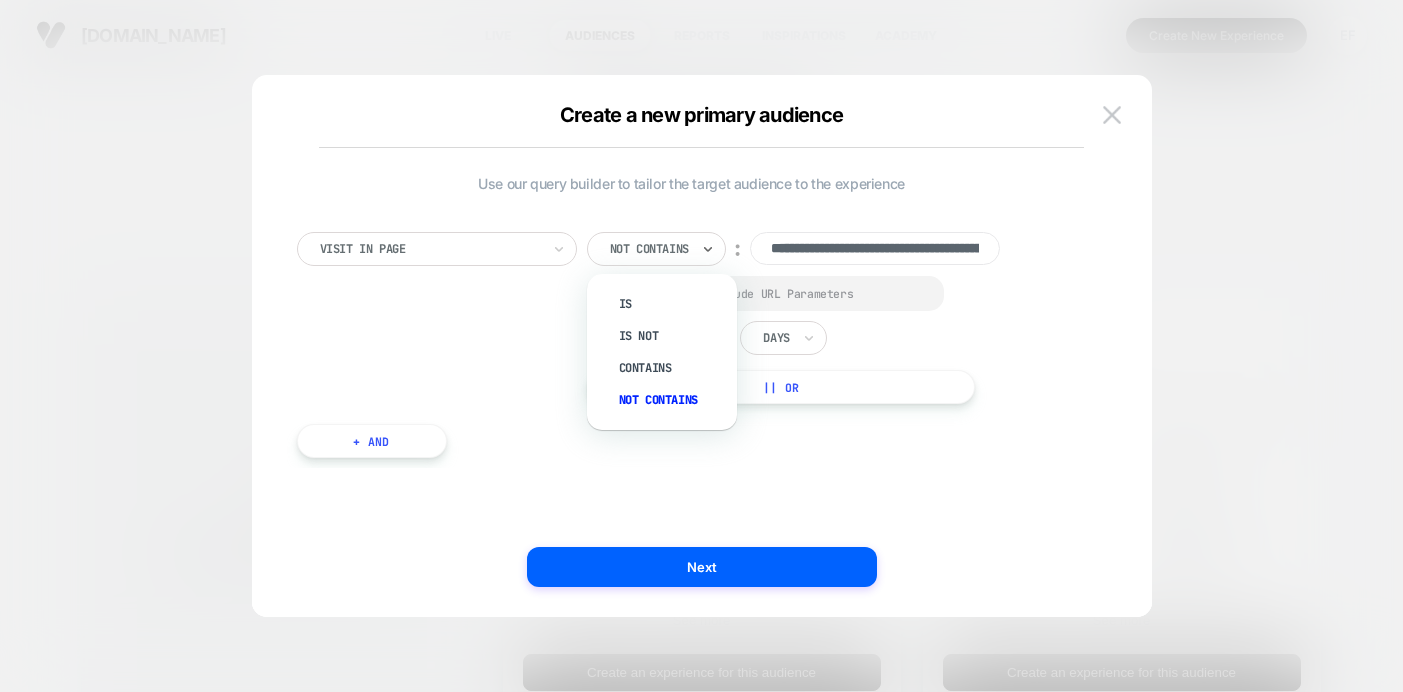 click on "Contains" at bounding box center [672, 368] 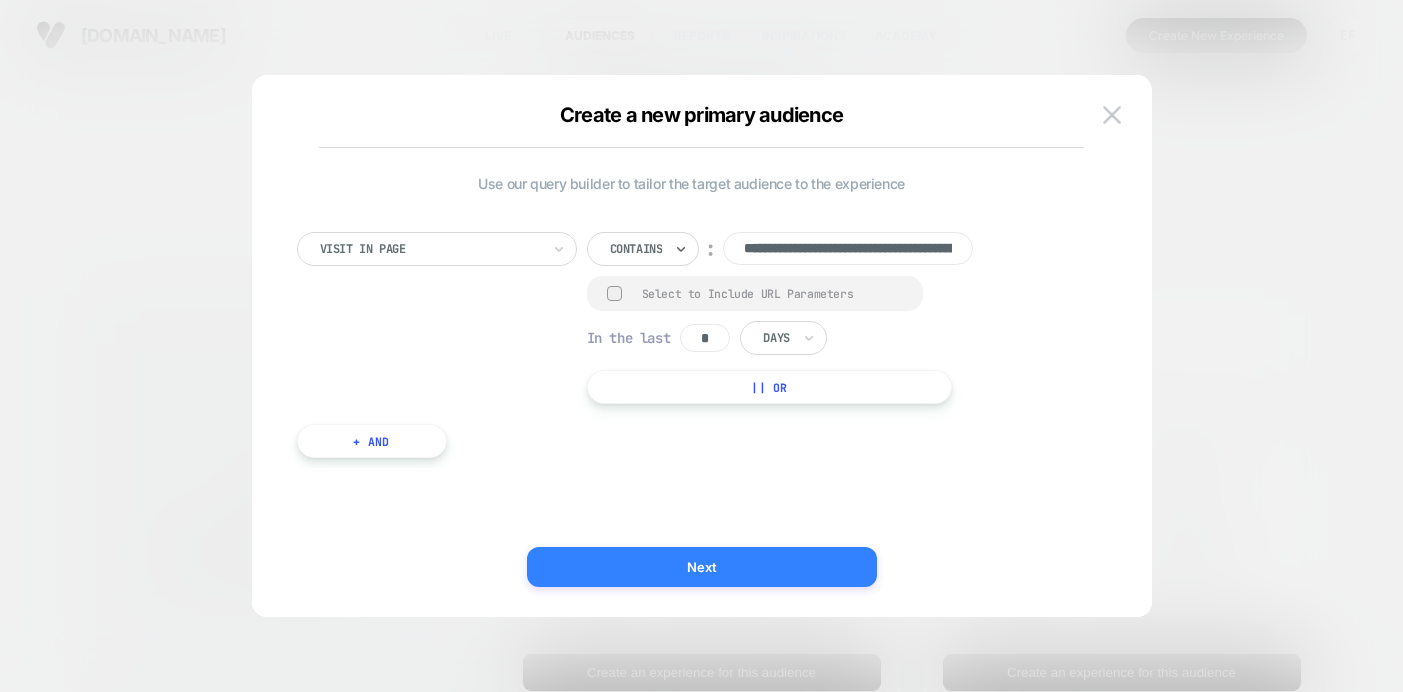 click on "Next" at bounding box center (702, 567) 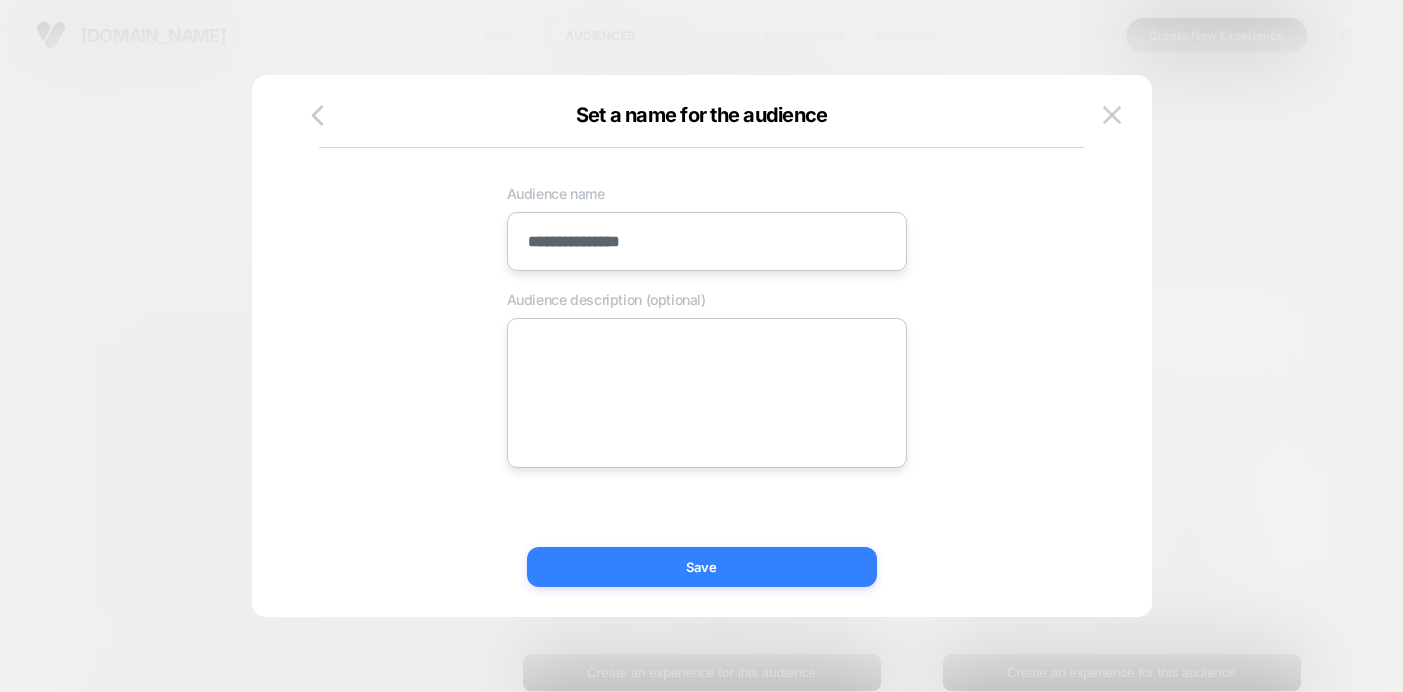 click on "Save" at bounding box center [702, 567] 